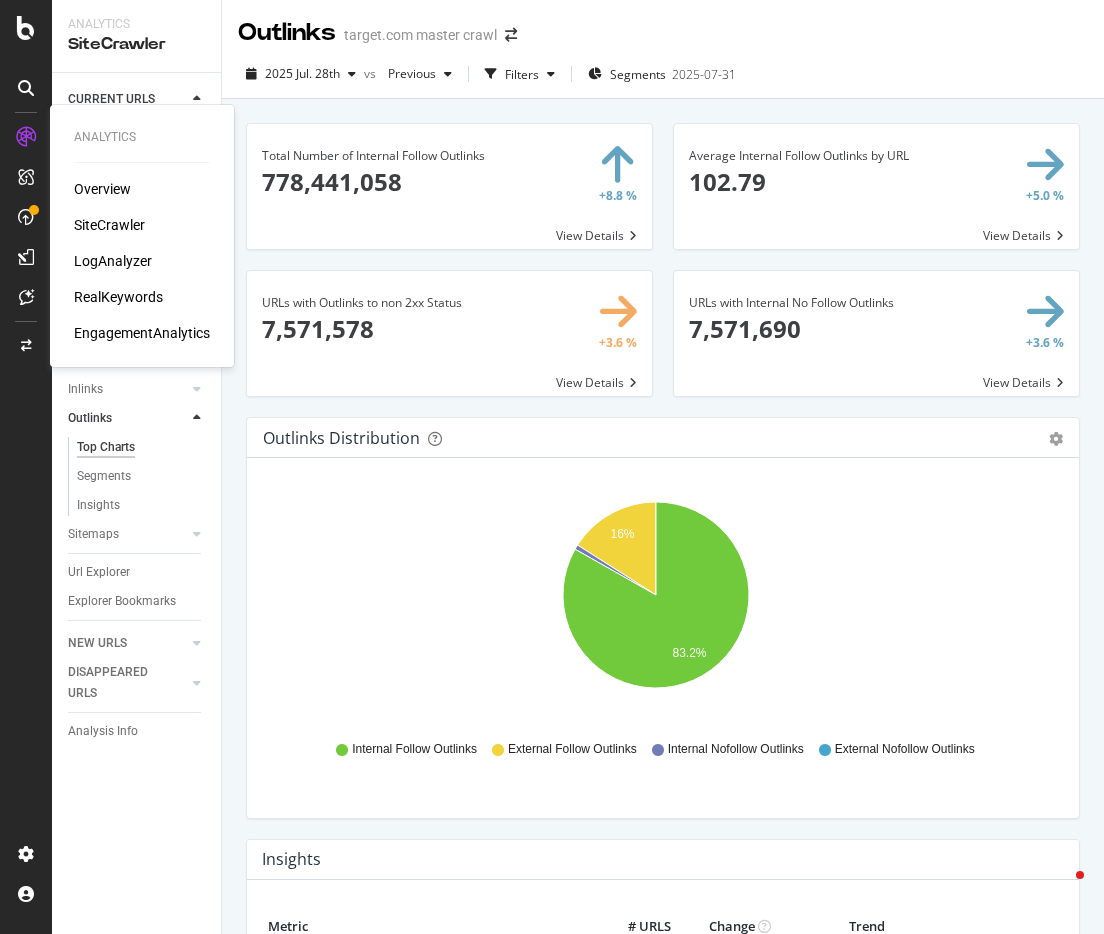 scroll, scrollTop: 0, scrollLeft: 0, axis: both 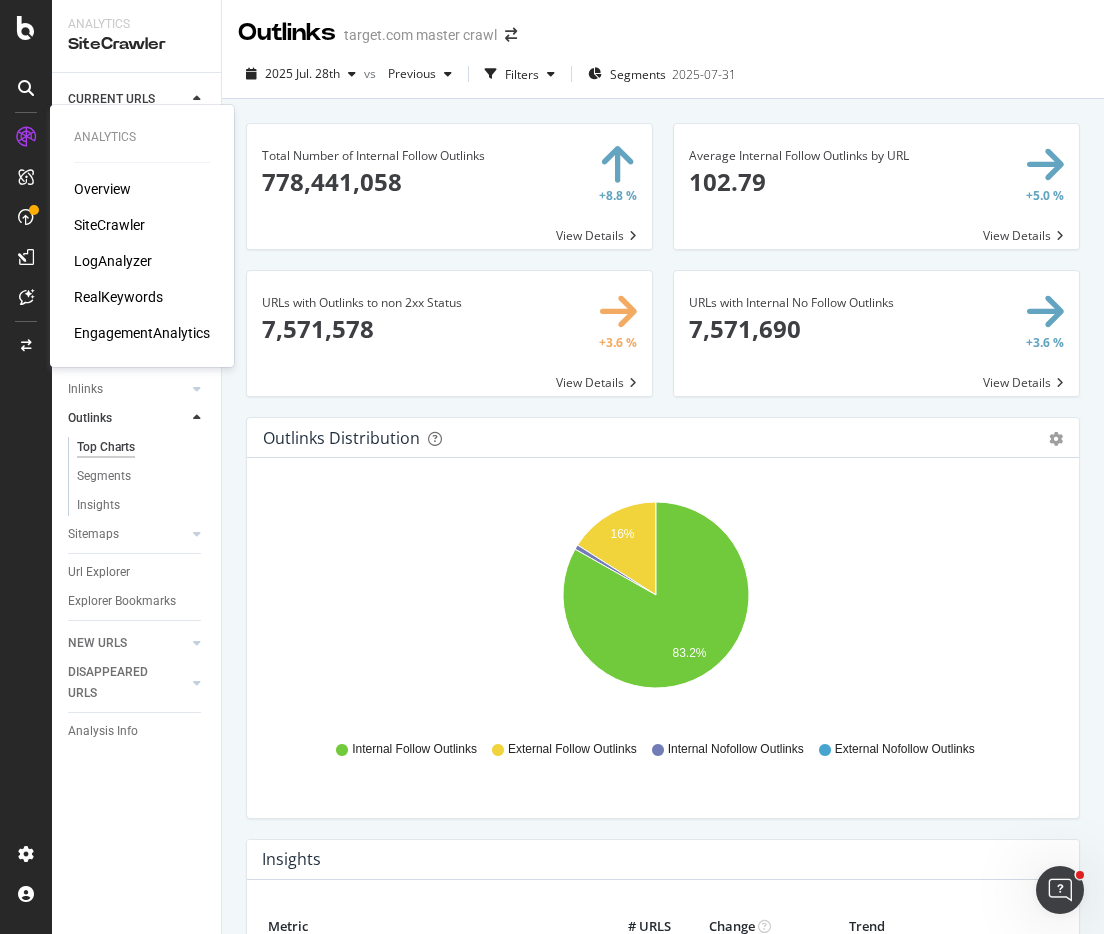 click on "RealKeywords" at bounding box center (118, 297) 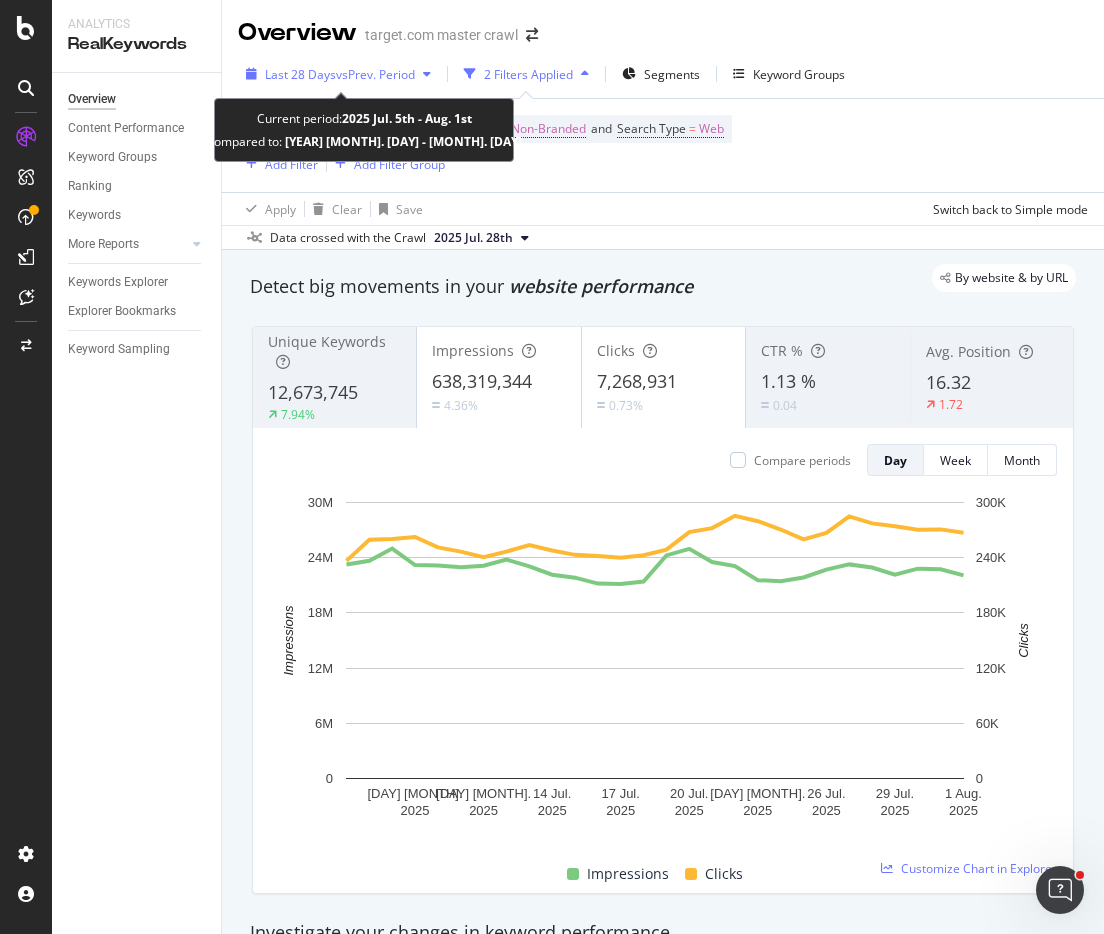 click on "Last 28 Days" at bounding box center (300, 74) 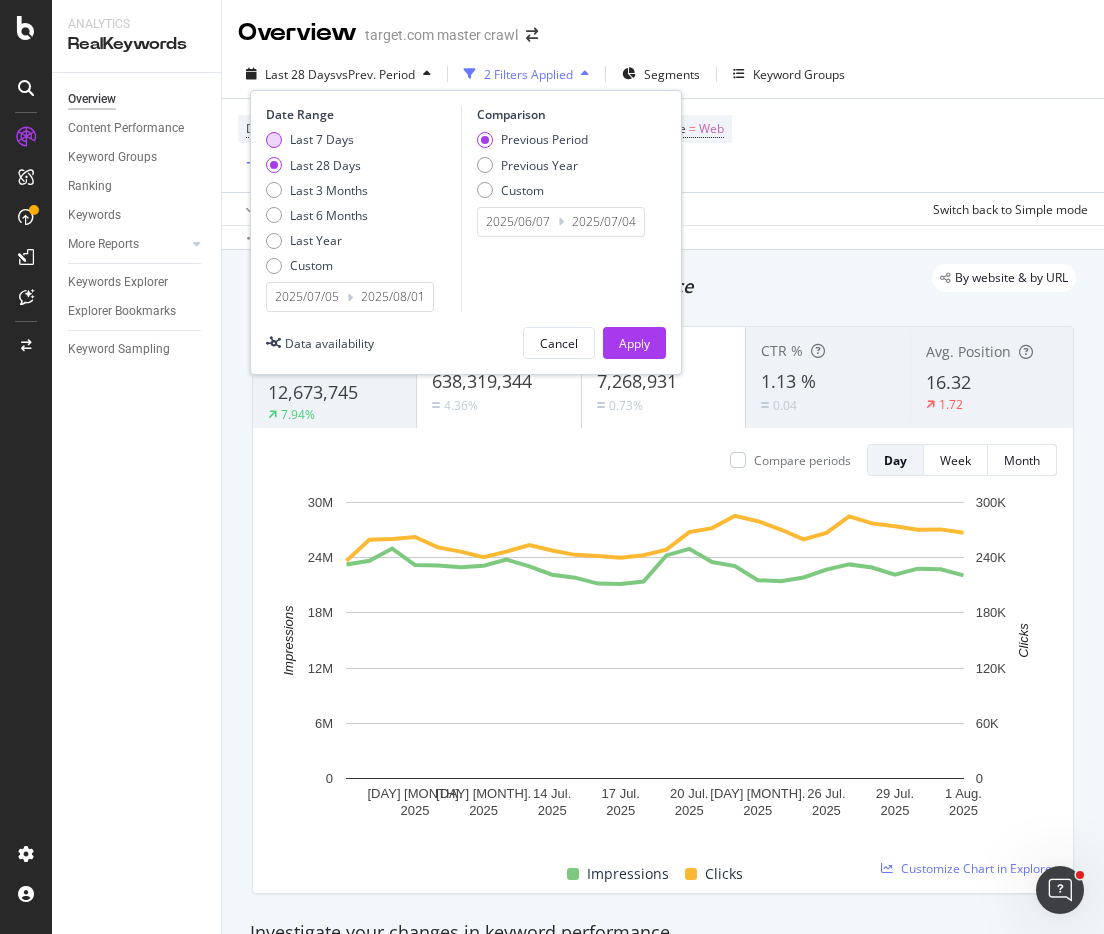 click on "Last 7 Days" at bounding box center (322, 139) 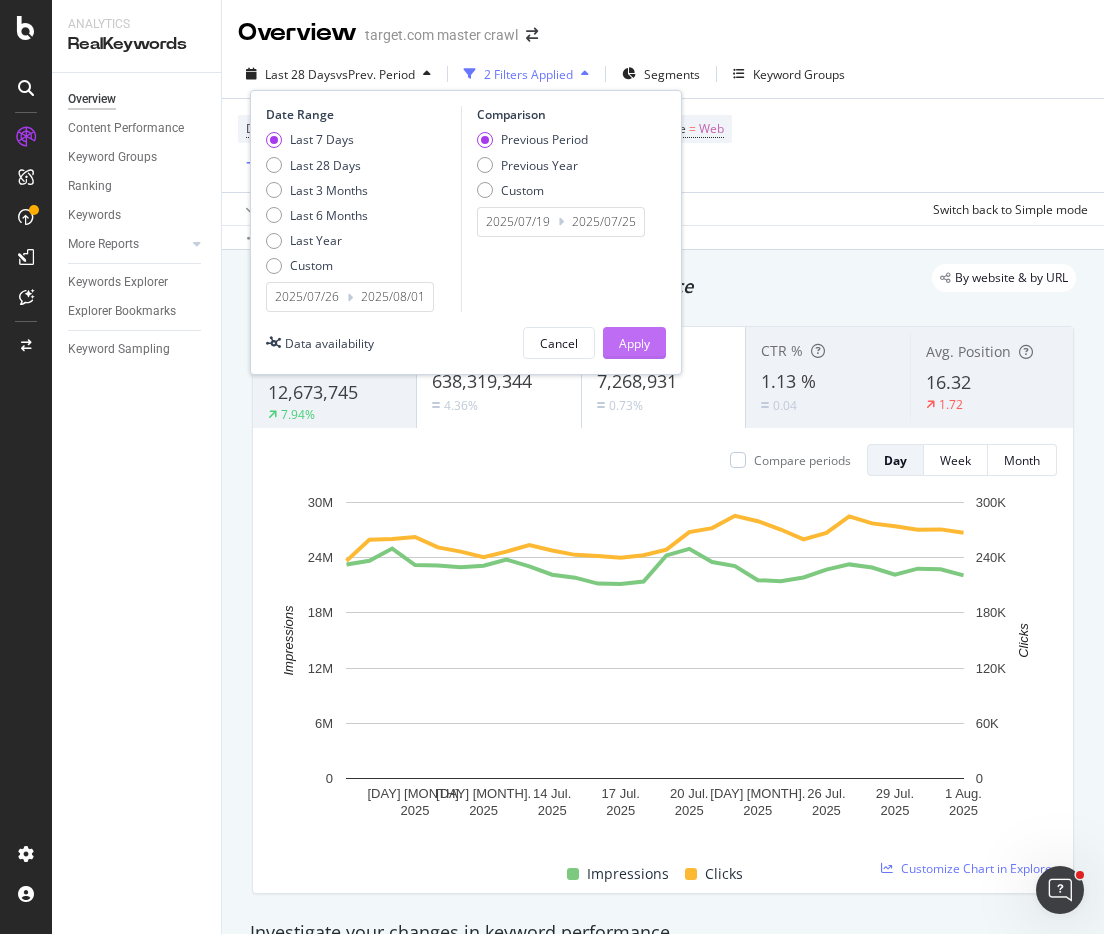 click on "Apply" at bounding box center (634, 343) 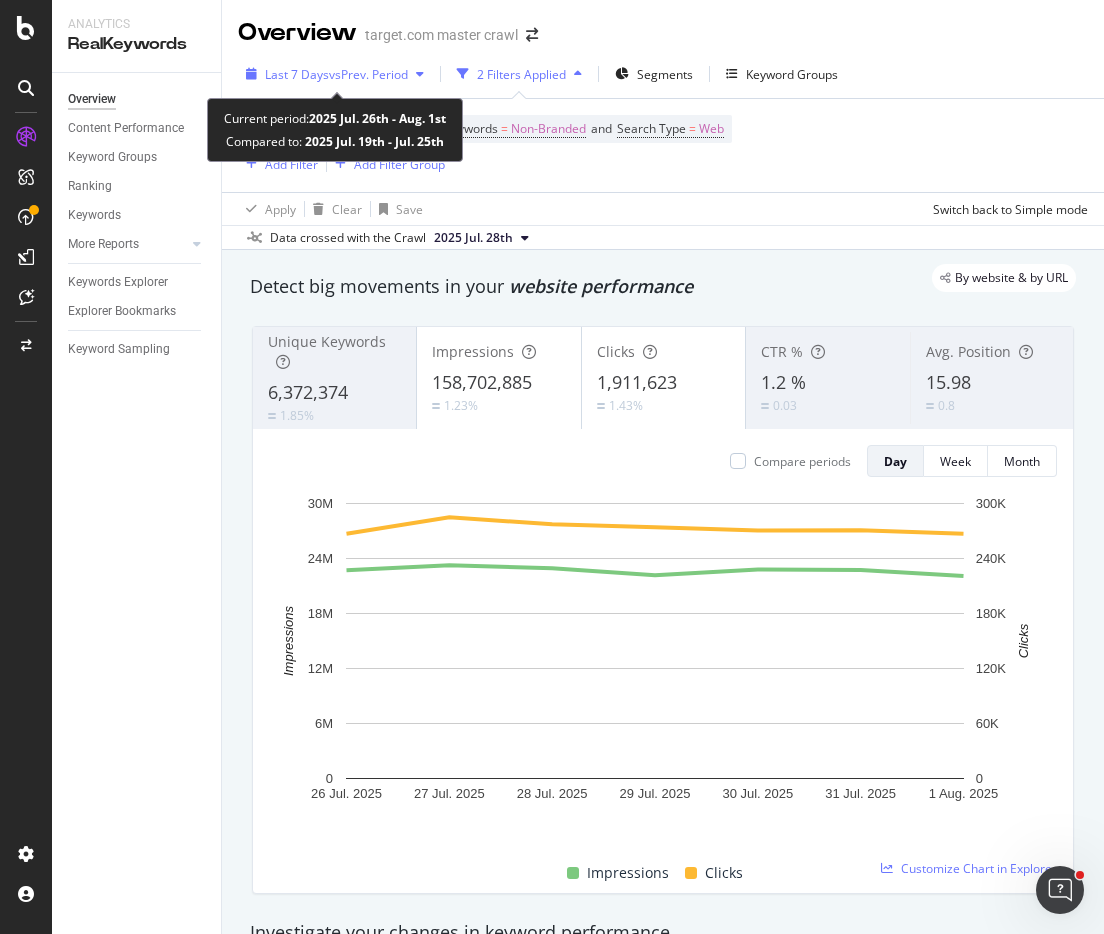 click on "vs  Prev. Period" at bounding box center (368, 74) 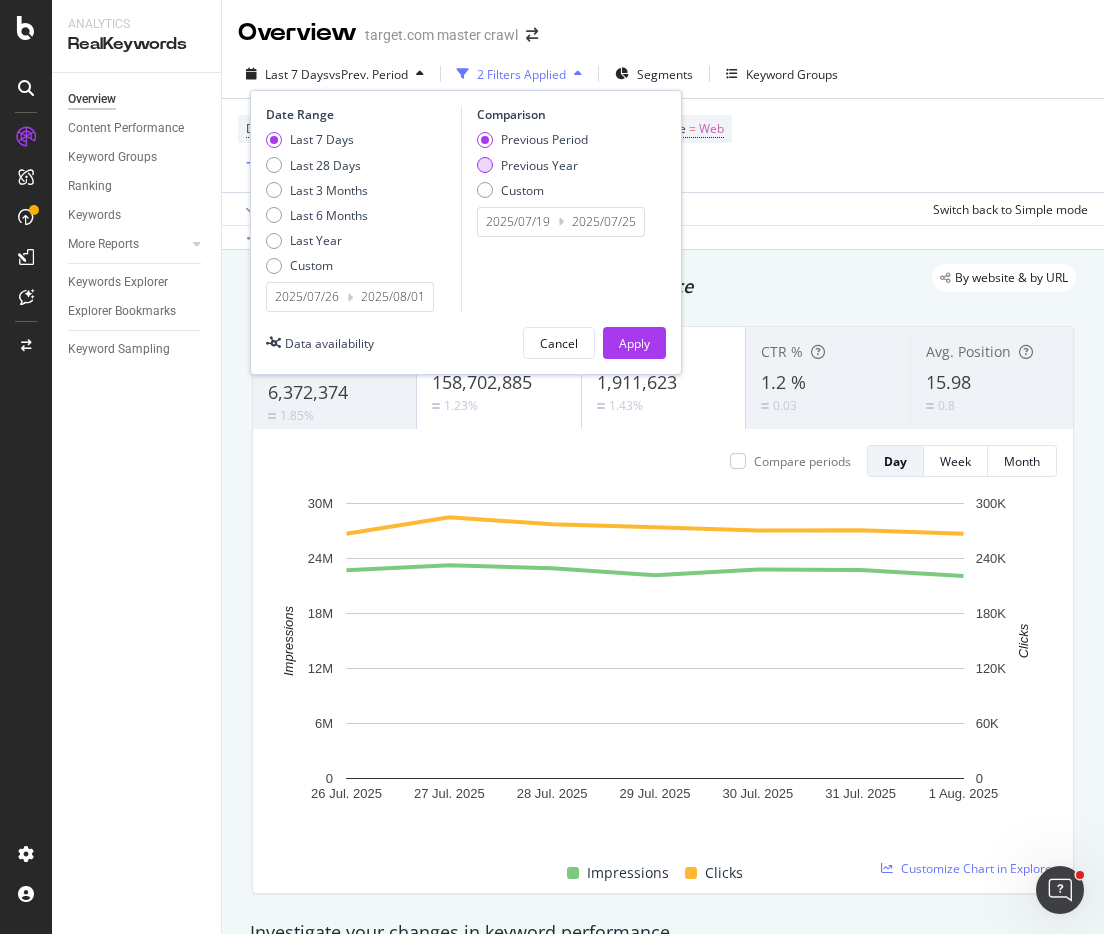 click on "Previous Year" at bounding box center (539, 165) 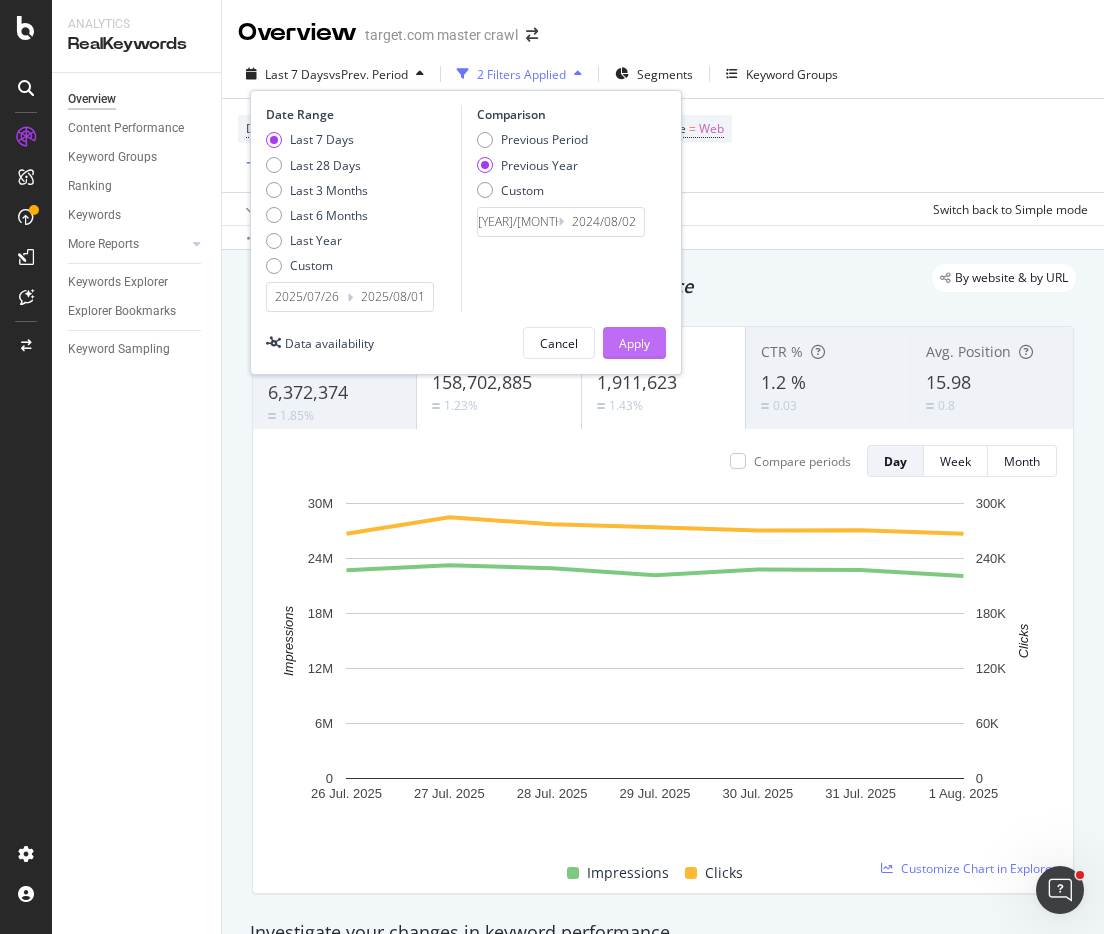 click on "Apply" at bounding box center (634, 343) 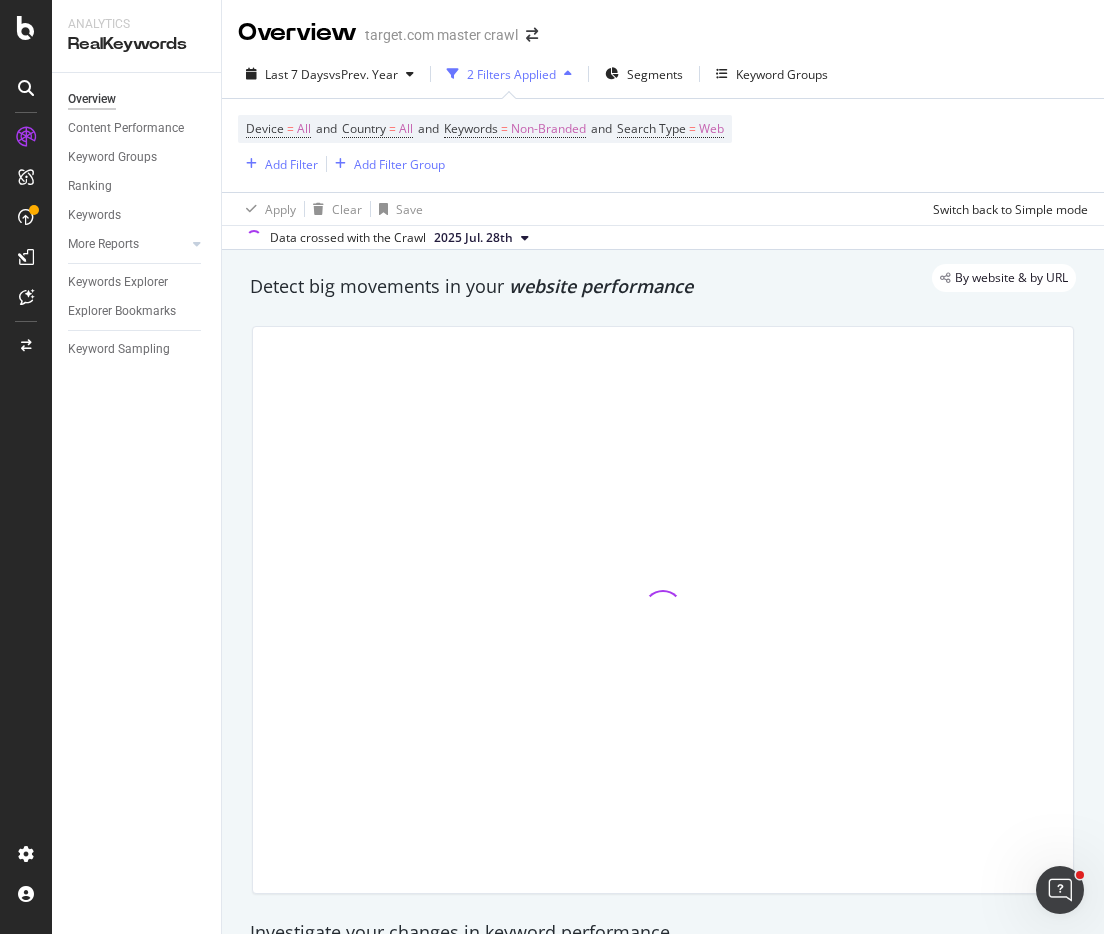 drag, startPoint x: 129, startPoint y: 288, endPoint x: 214, endPoint y: 264, distance: 88.32327 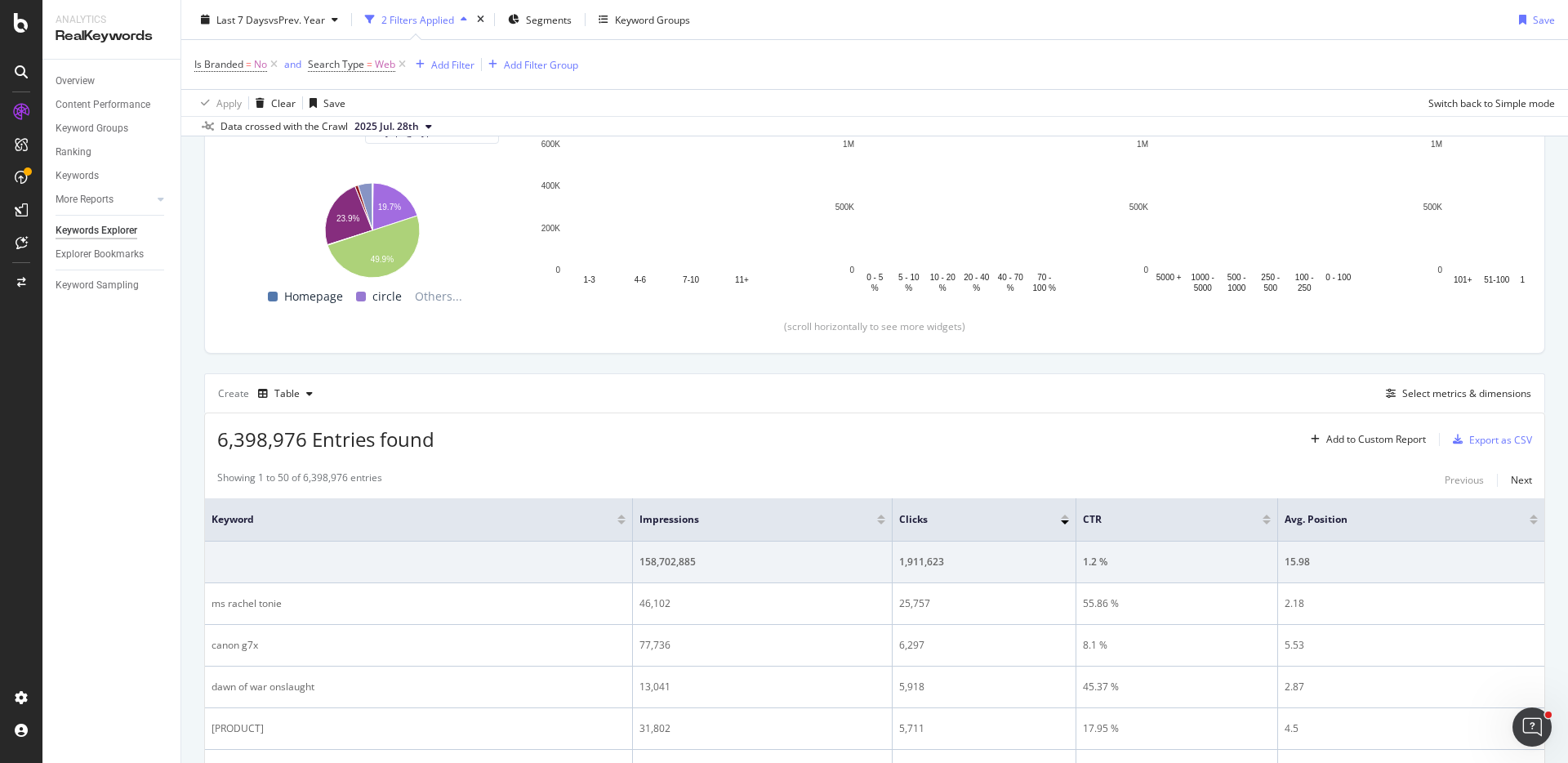 scroll, scrollTop: 525, scrollLeft: 0, axis: vertical 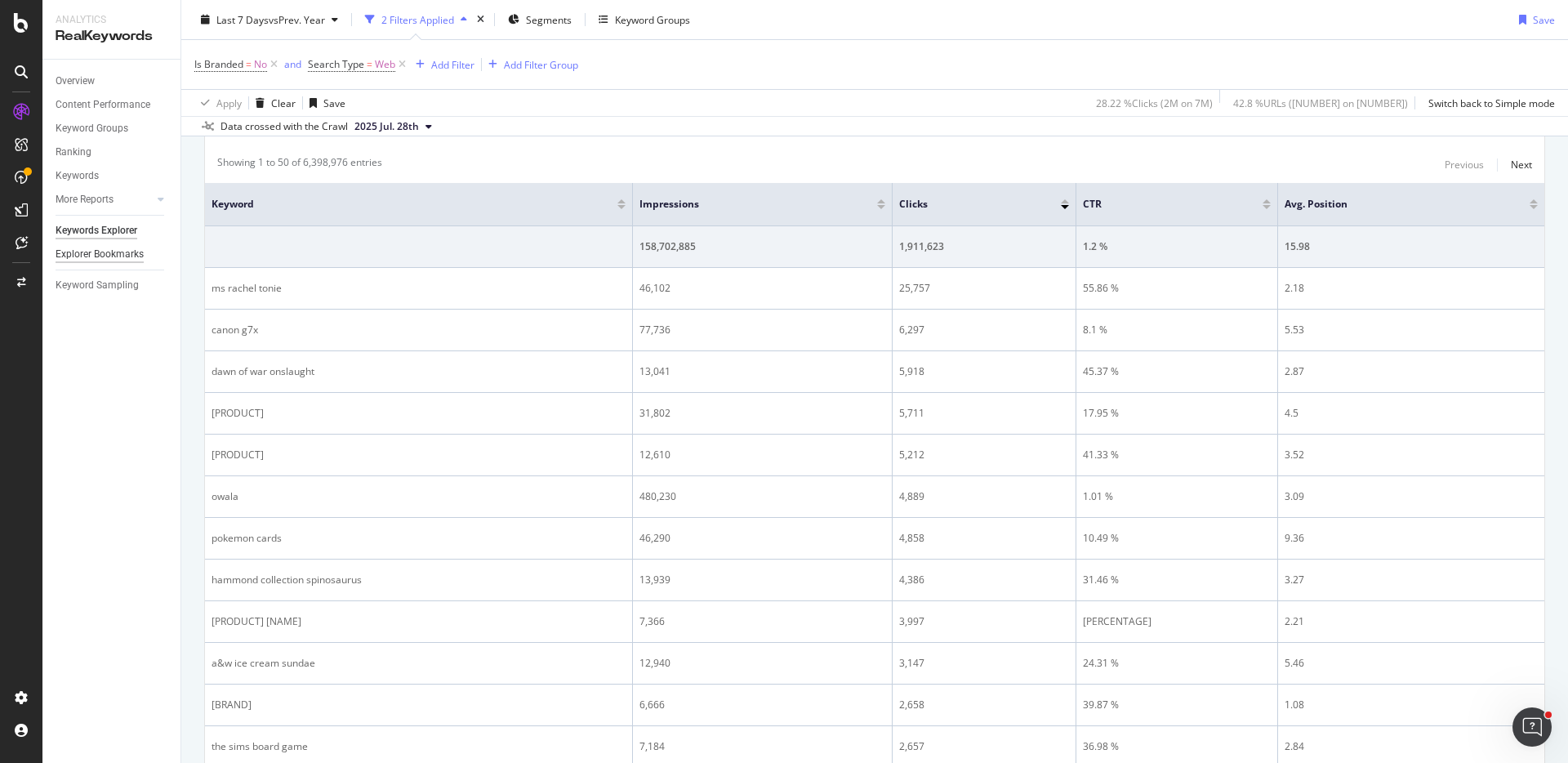 click on "Explorer Bookmarks" at bounding box center [100, 254] 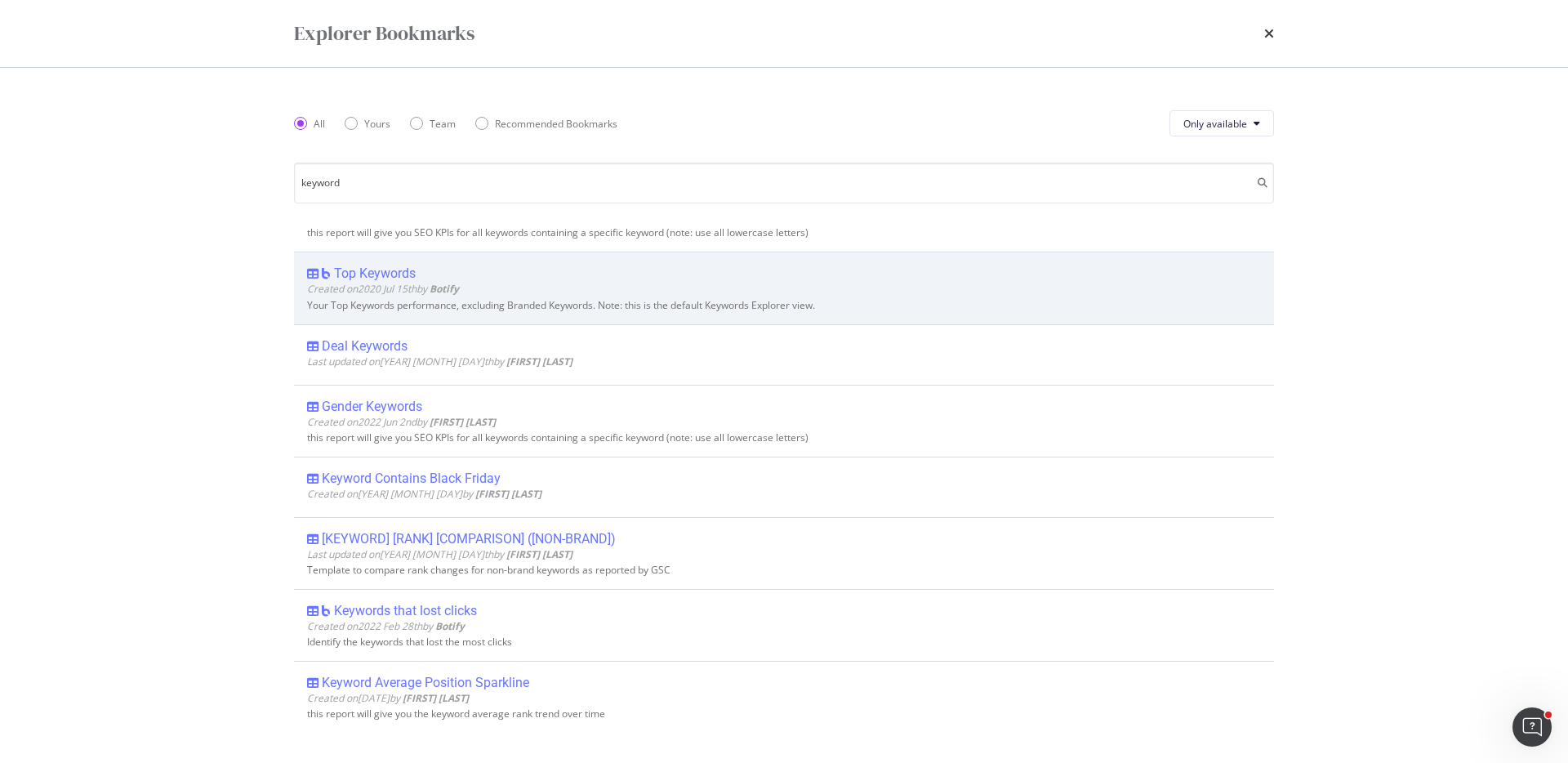 scroll, scrollTop: 47, scrollLeft: 0, axis: vertical 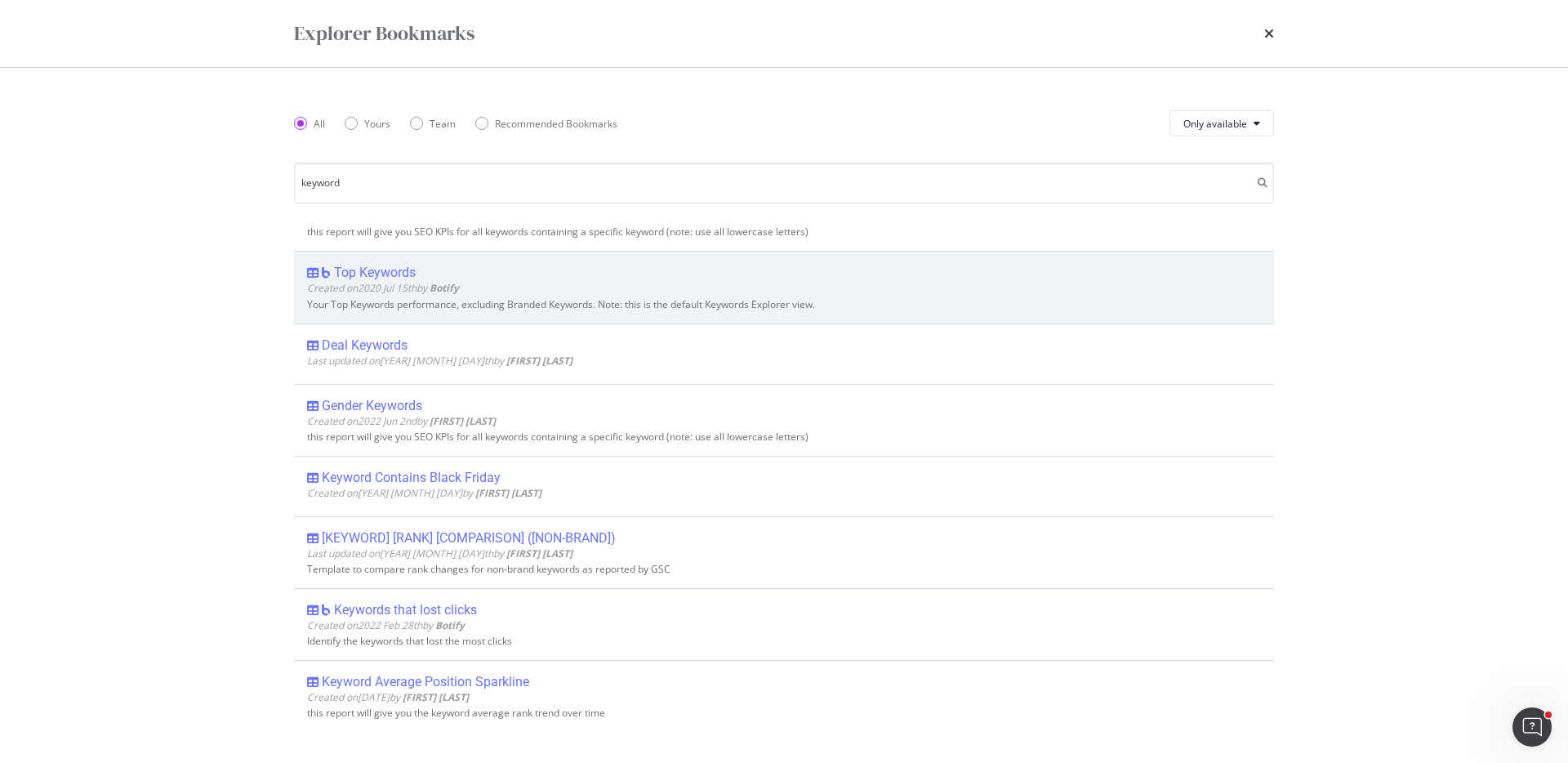 type on "keyword" 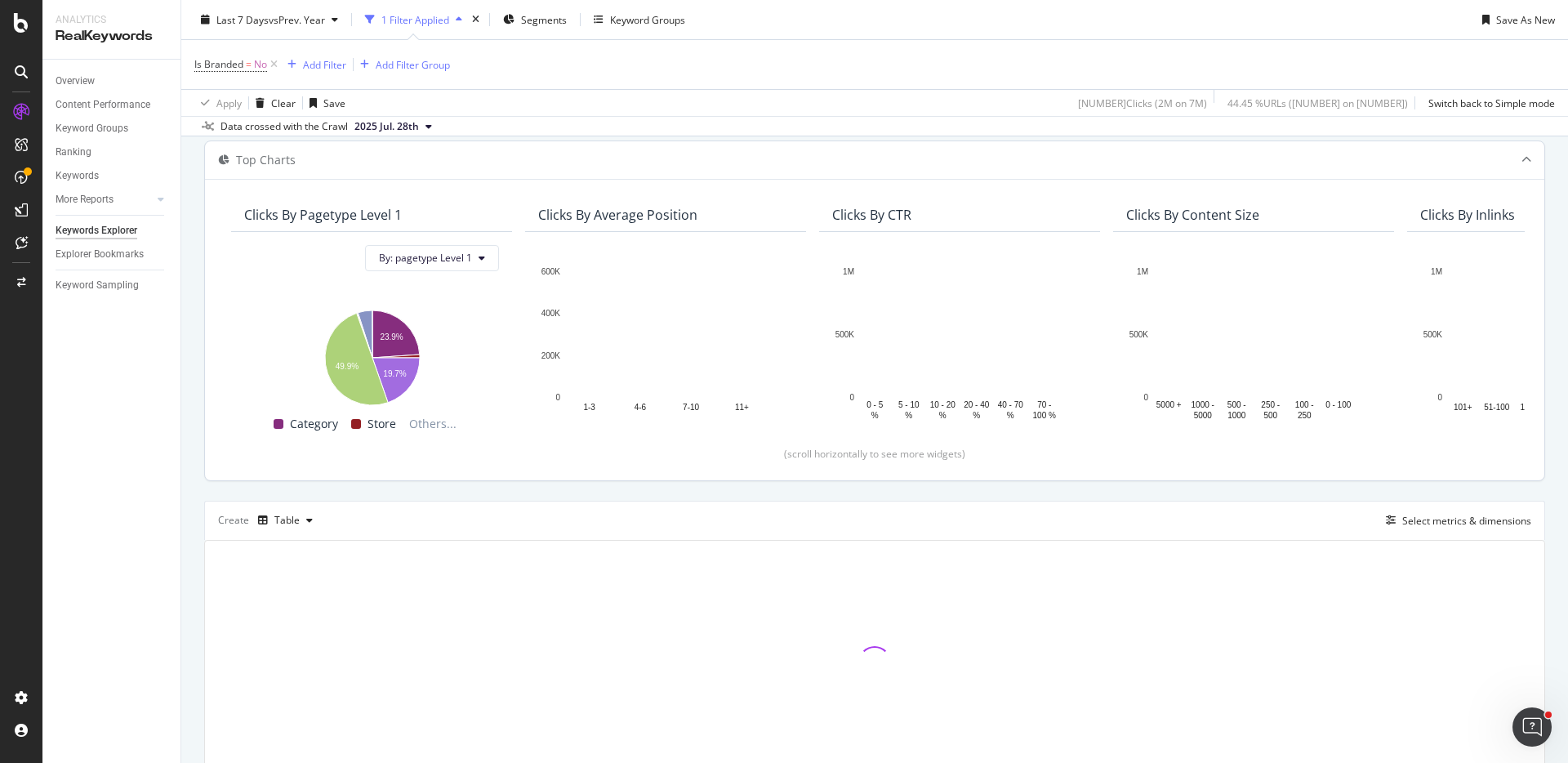 scroll, scrollTop: 262, scrollLeft: 0, axis: vertical 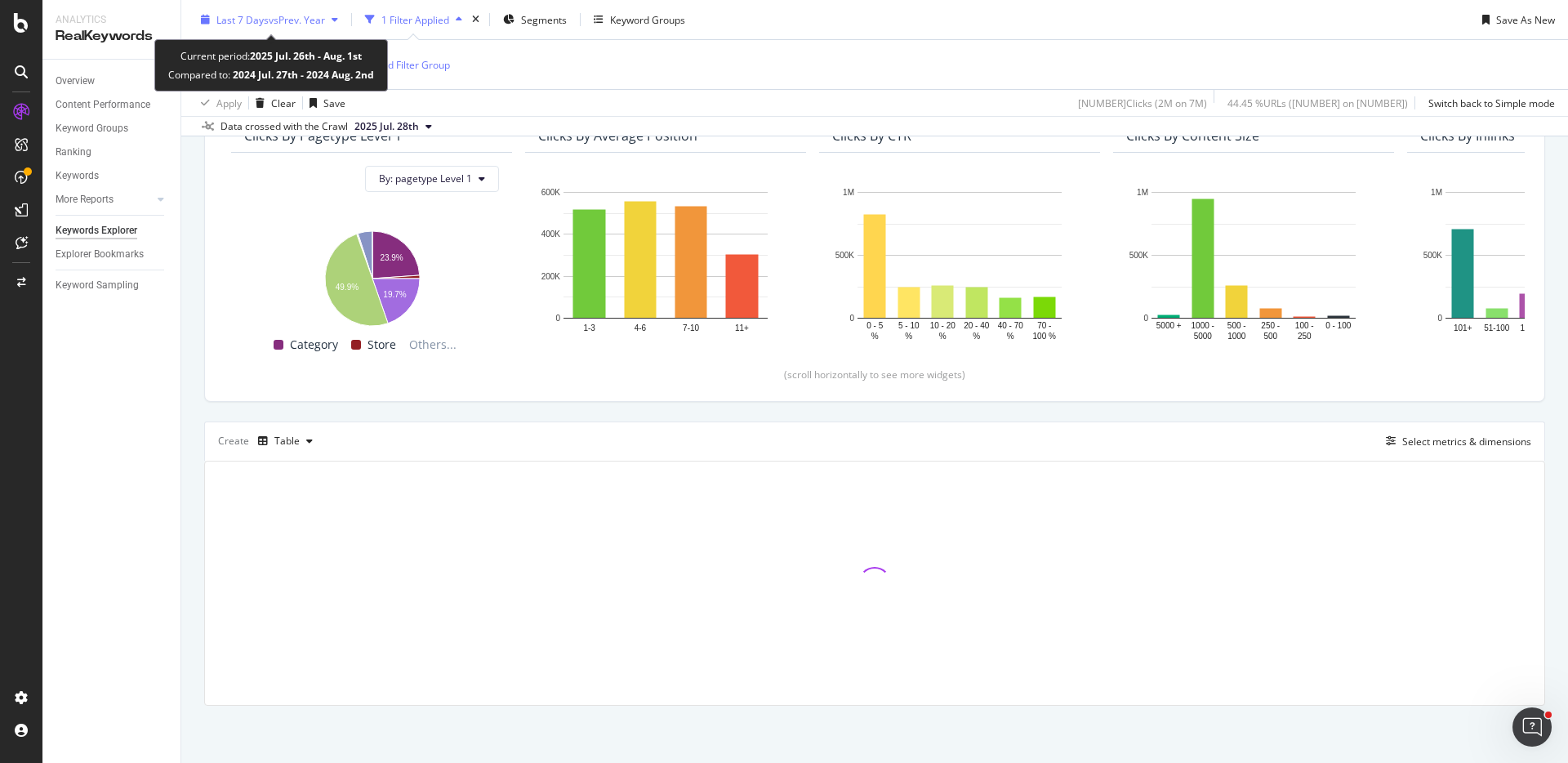 click on "vs  Prev. Year" at bounding box center (296, 19) 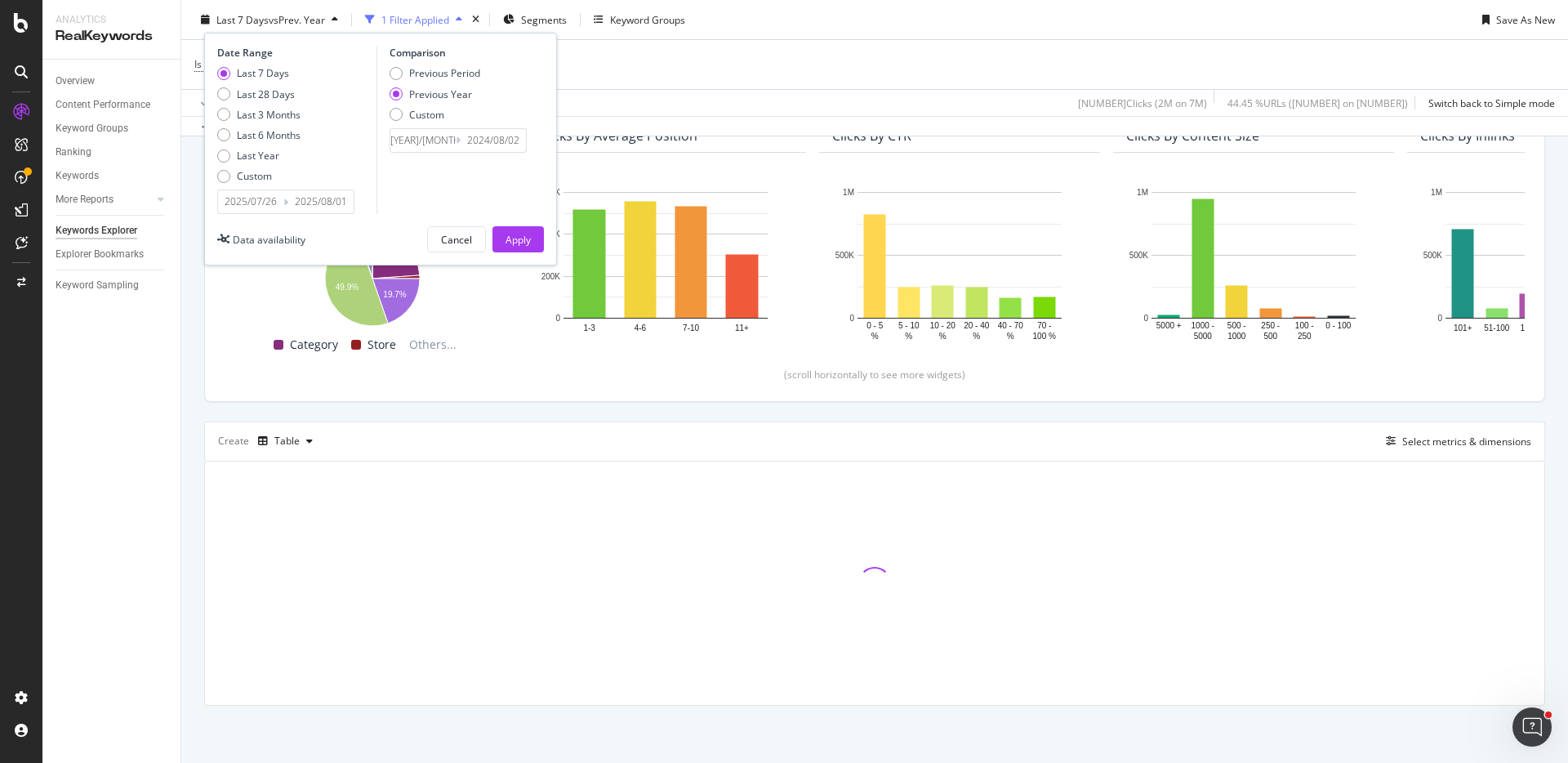 click on "2025/07/26" at bounding box center (251, 202) 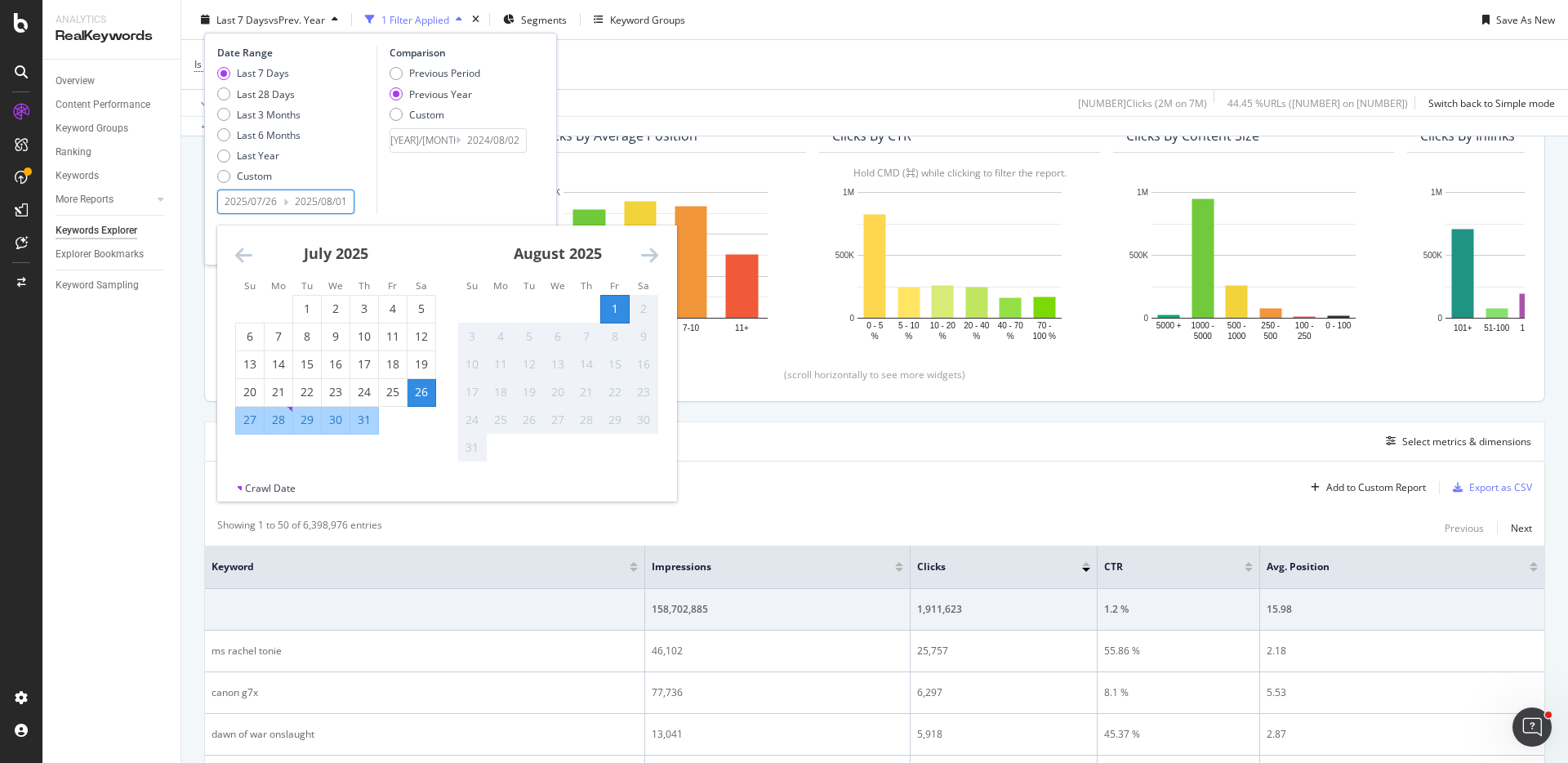 click on "Description: Your Top Keywords performance, excluding Branded Keywords.
Note: this is the default Keywords Explorer view. Top Charts Clicks By pagetype Level 1 By: pagetype Level 1 Hold CMD (⌘) while clicking to filter the report. 23.9% 19.7% 49.9% pagetype Level 1 Clicks Category [NUMBER] Store [NUMBER] DLP-rogue [NUMBER] DLP [NUMBER] Product [NUMBER] undefined [NUMBER] creators [NUMBER] Homepage [NUMBER] circle [NUMBER] Registry [NUMBER] BrandPages [NUMBER] Finds [NUMBER] paid-search-parameters [NUMBER] 0.1% Category Store Others... Clicks By Average Position Hold CMD (⌘) while clicking to filter the report. 1-3 [NUMBER] 4-6 [NUMBER] 7-10 [NUMBER] 11+ [NUMBER] 0 [NUMBER] [NUMBER] [NUMBER] [NUMBER] Avg. Position Clicks 1-3 [NUMBER] 4-6 [NUMBER] 7-10 [NUMBER] 11+ [NUMBER] [NUMBER] Clicks By CTR Hold CMD (⌘) while clicking to filter the report. 0 - 5 % [NUMBER] 5 - 10 % [NUMBER] 10 - 20 % [NUMBER] 20 - 40 % [NUMBER] 40 - 70 % [NUMBER] 70 - 100 % [NUMBER] [NUMBER] CTR Clicks 0 - 5 % [NUMBER] 5 - 10 % [NUMBER] 10 - 20 % [NUMBER] 20 - 40 % [NUMBER] 40 - 70 % [NUMBER] 70 - 100 % [NUMBER] [NUMBER] Clicks By Content Size Hold CMD (⌘) while clicking to filter the report. 5000 +" at bounding box center [875, 1356] 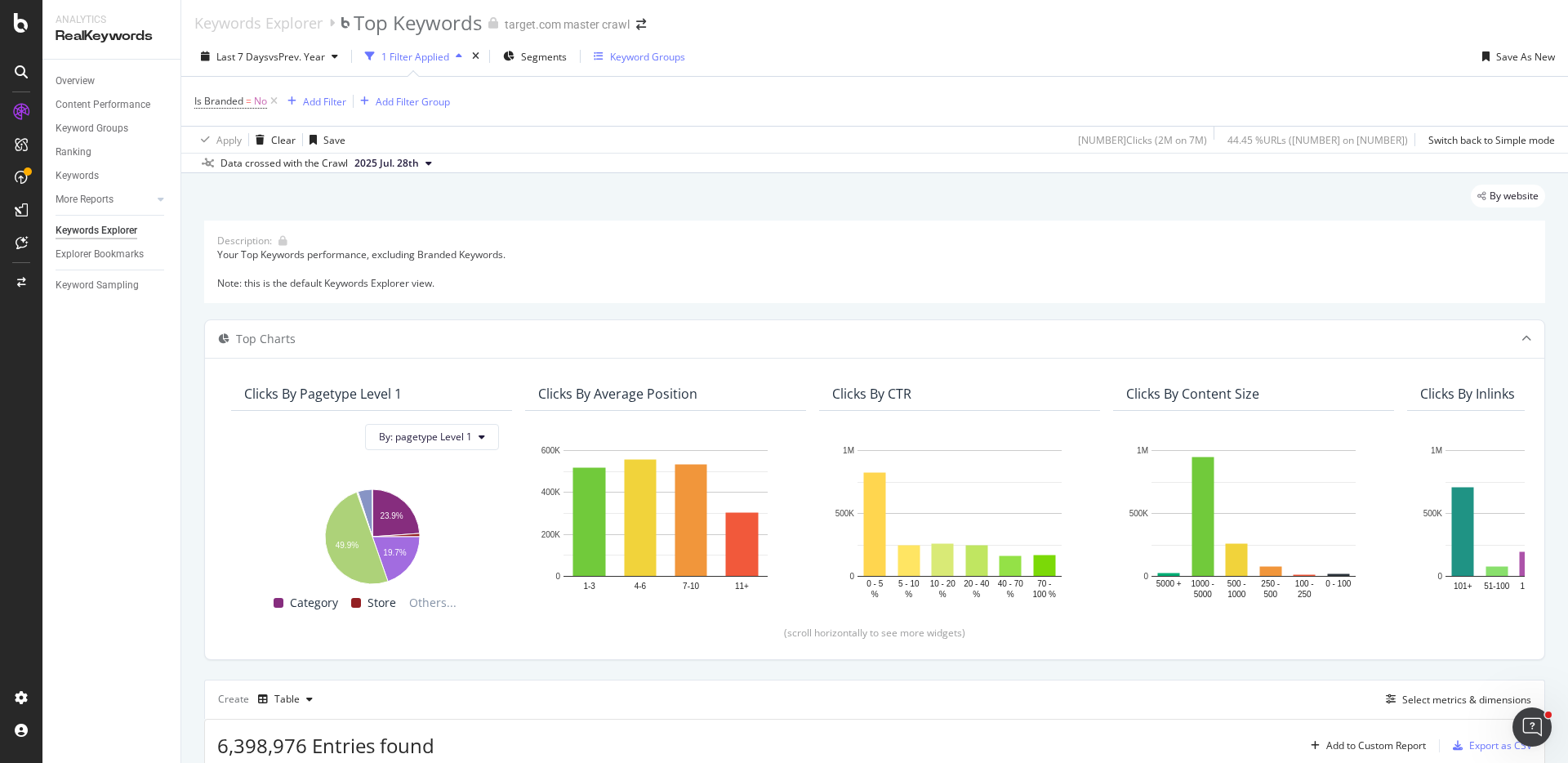 scroll, scrollTop: 0, scrollLeft: 0, axis: both 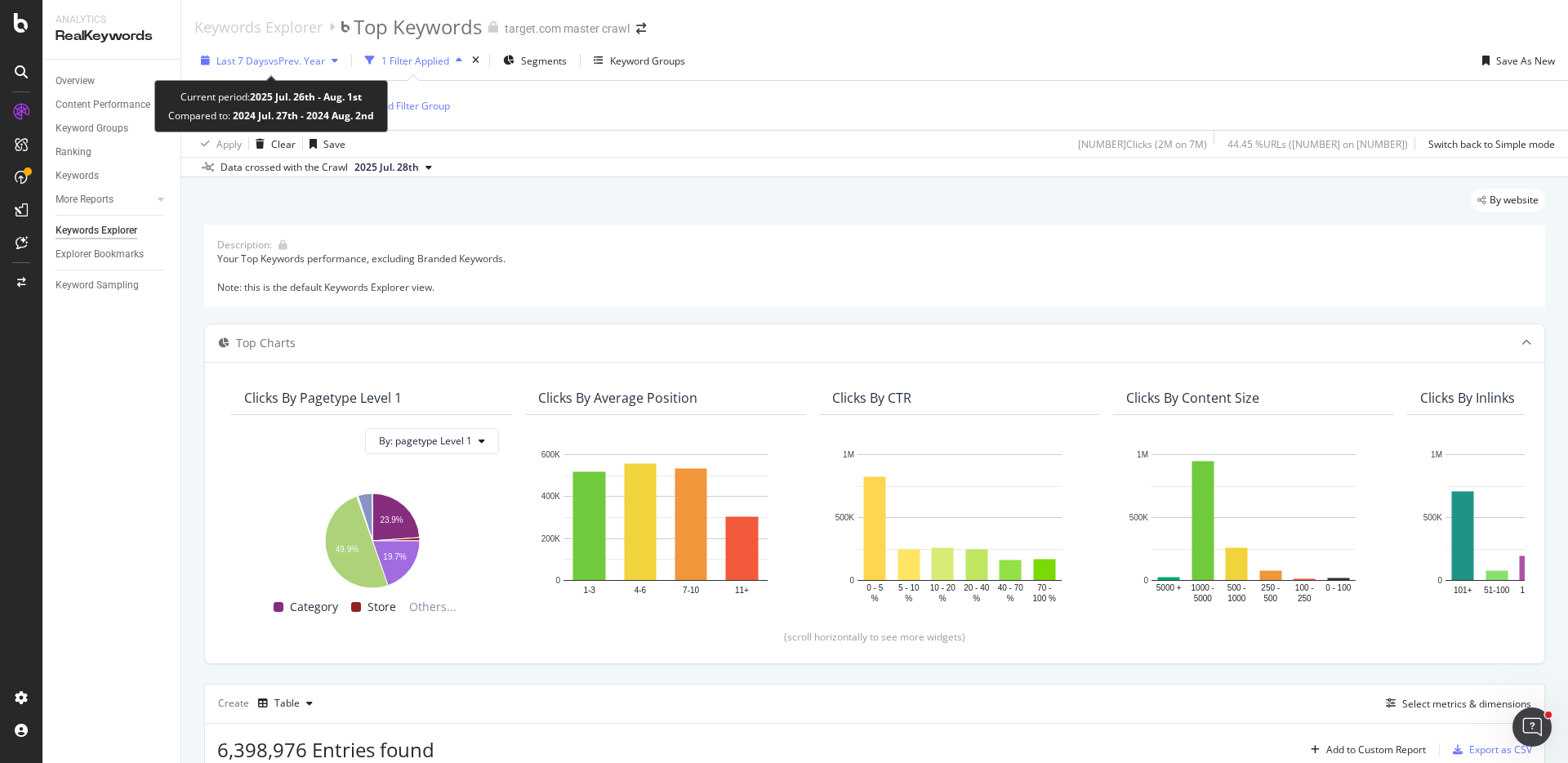click on "Last 7 Days" at bounding box center (243, 60) 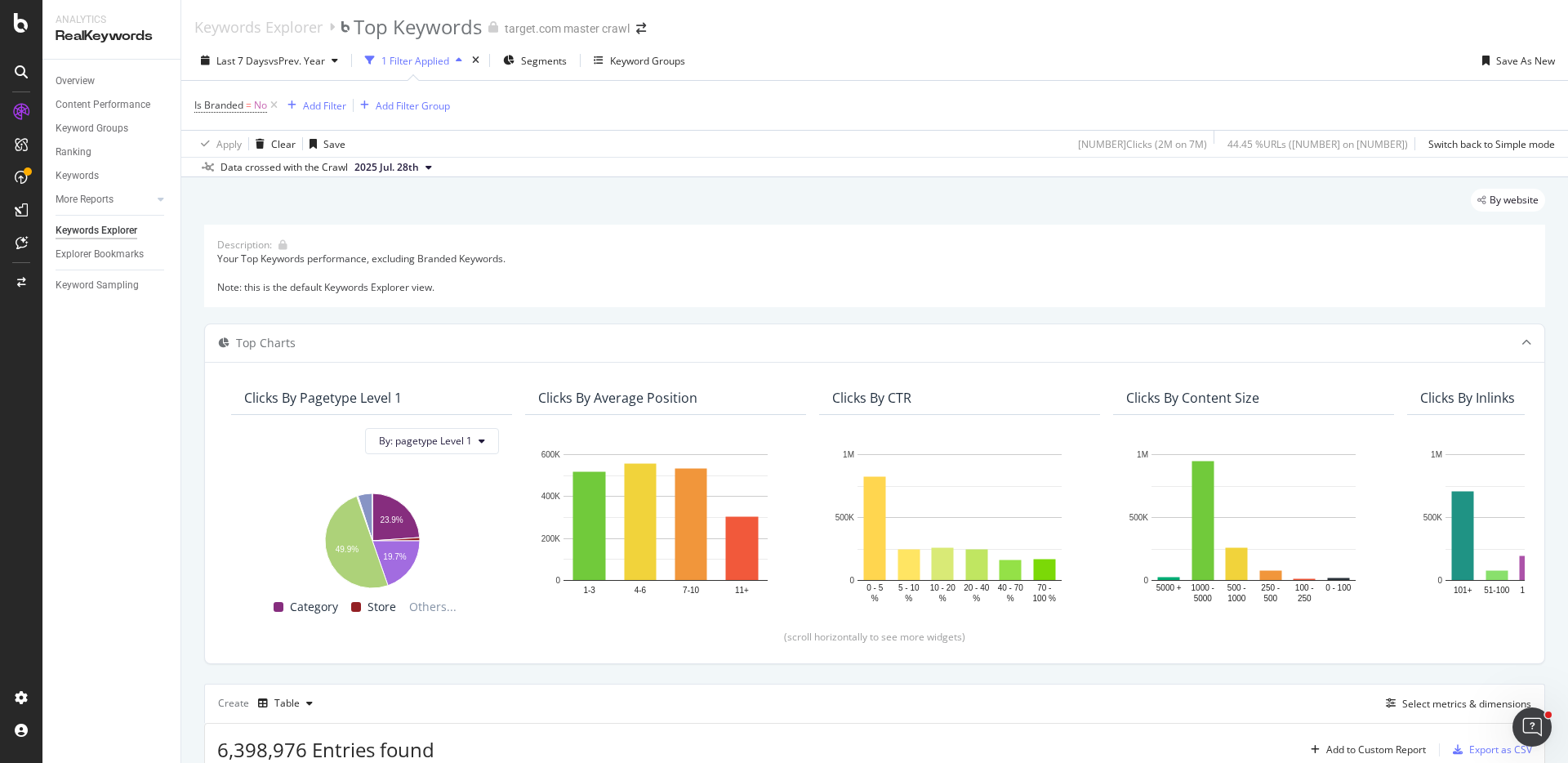 click on "Analytics" at bounding box center (111, 20) 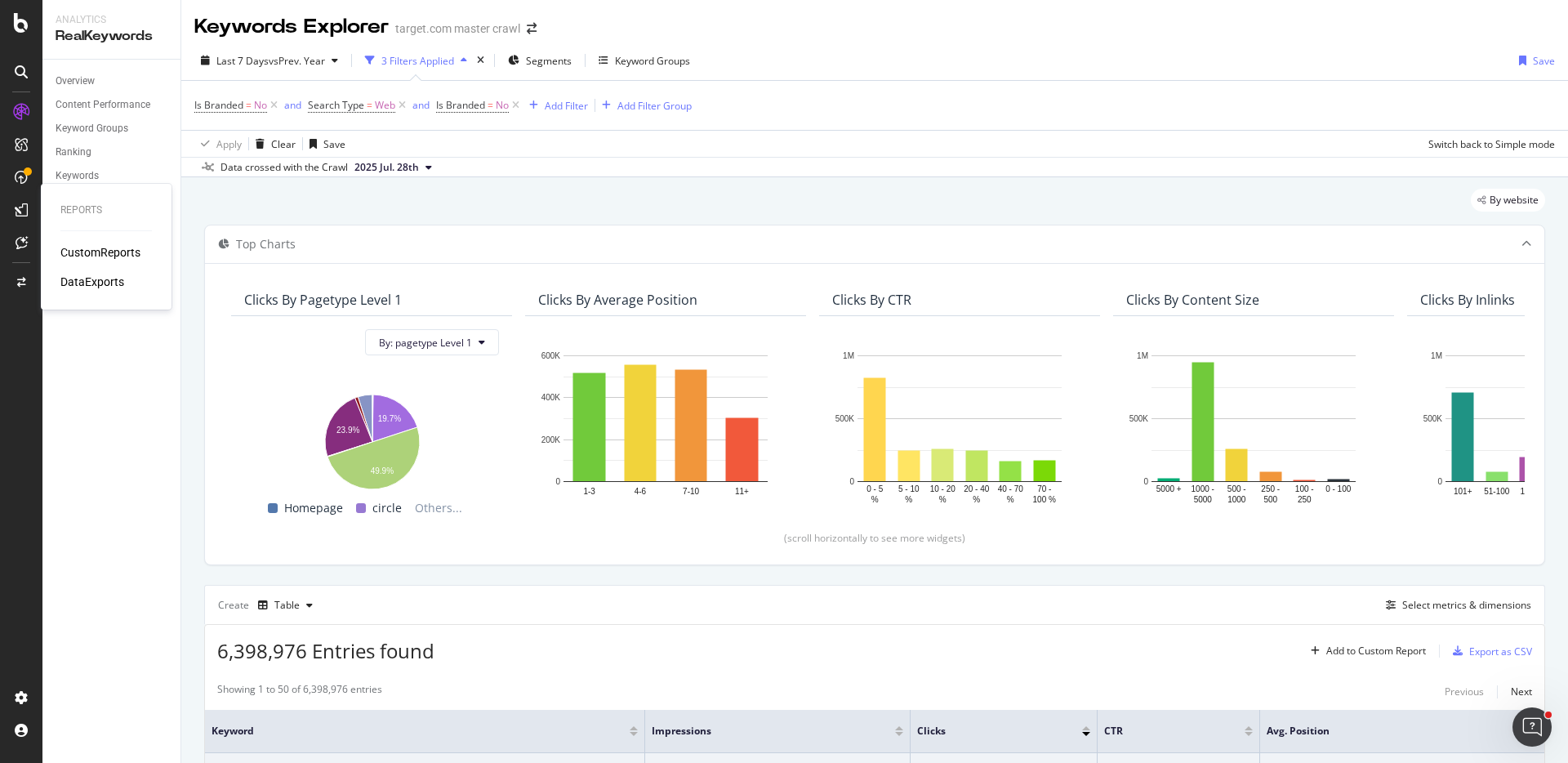 click on "CustomReports" at bounding box center (100, 252) 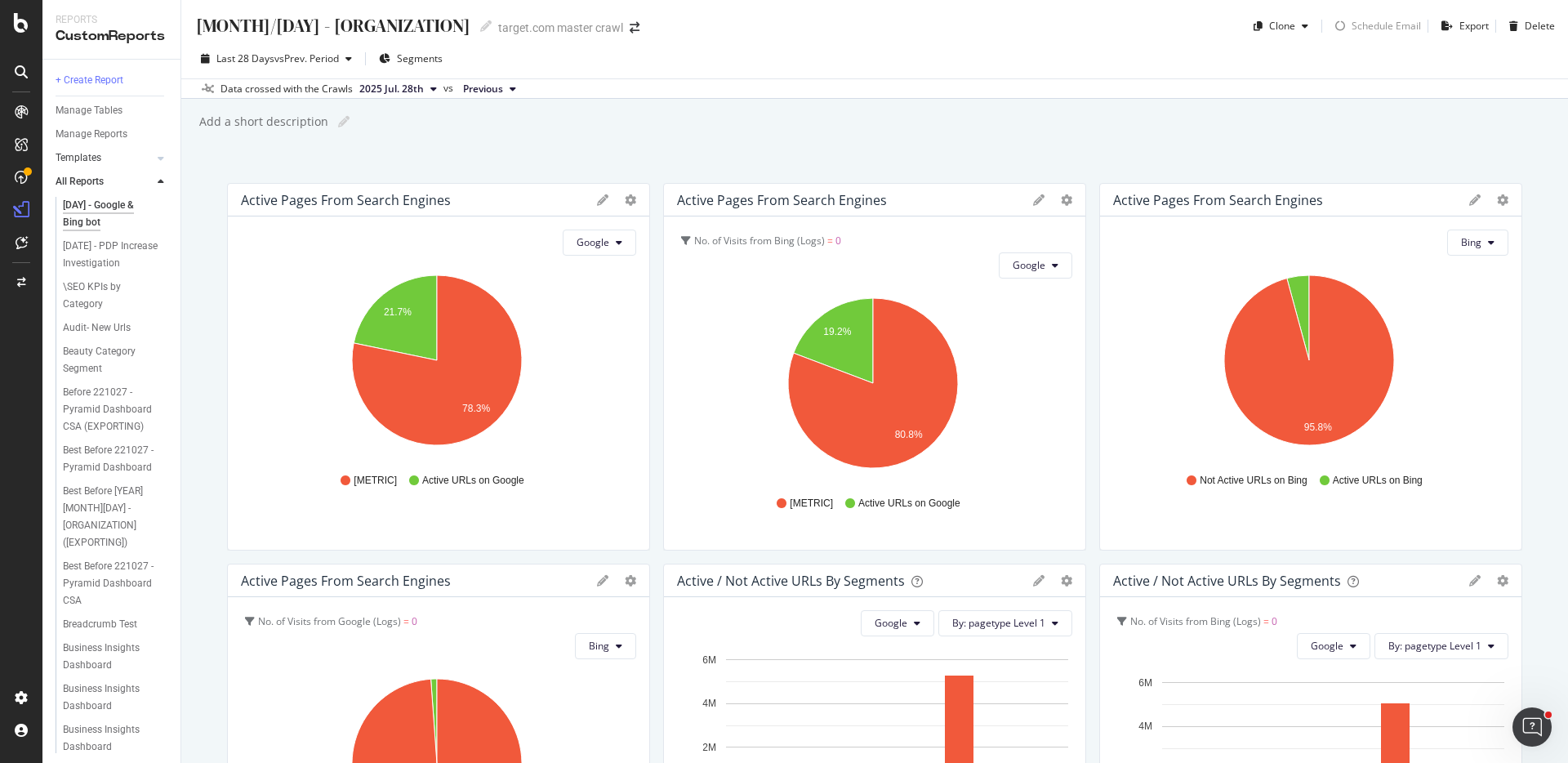 click on "Templates" at bounding box center (104, 158) 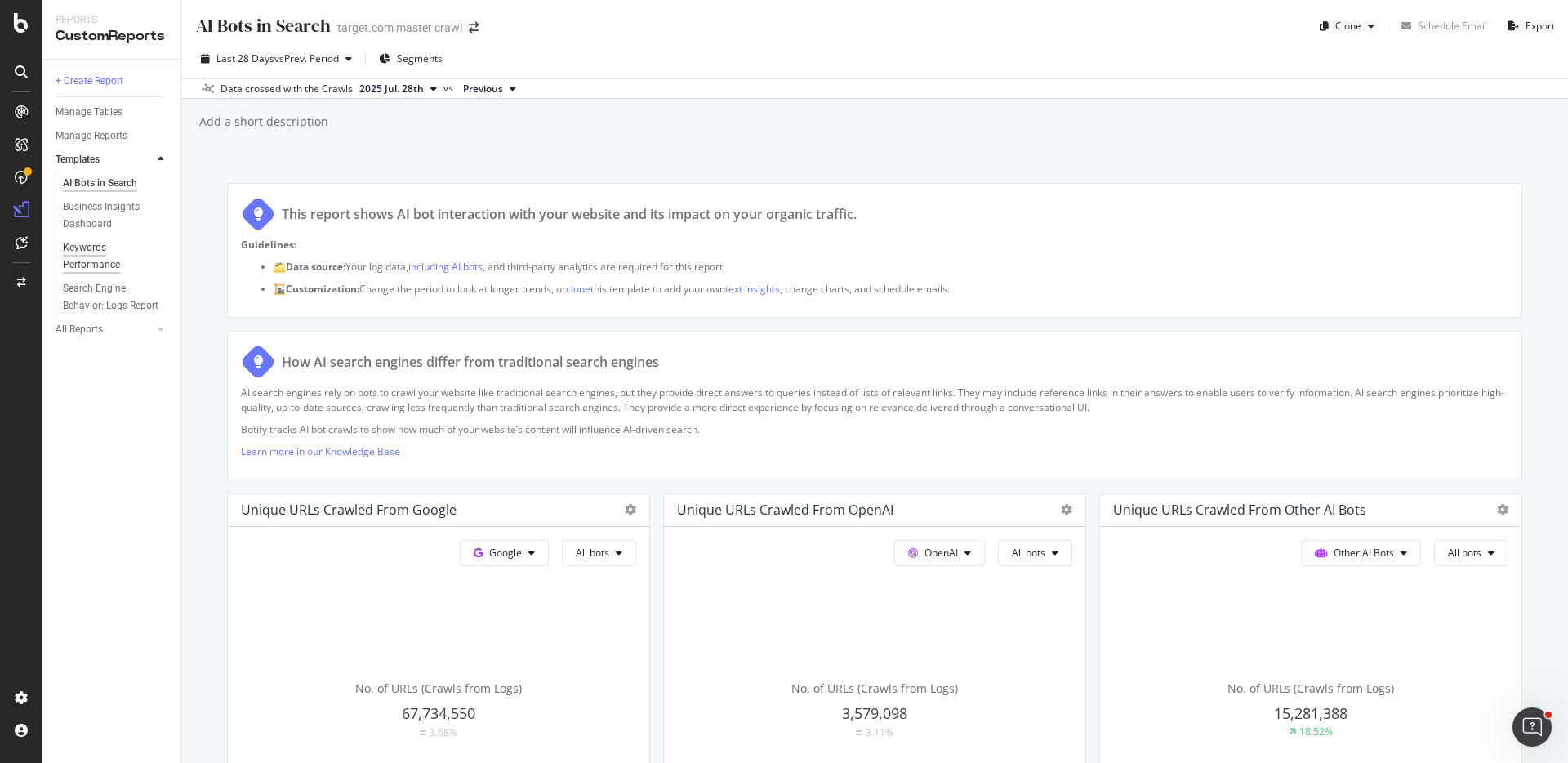 click on "Keywords Performance" at bounding box center (109, 257) 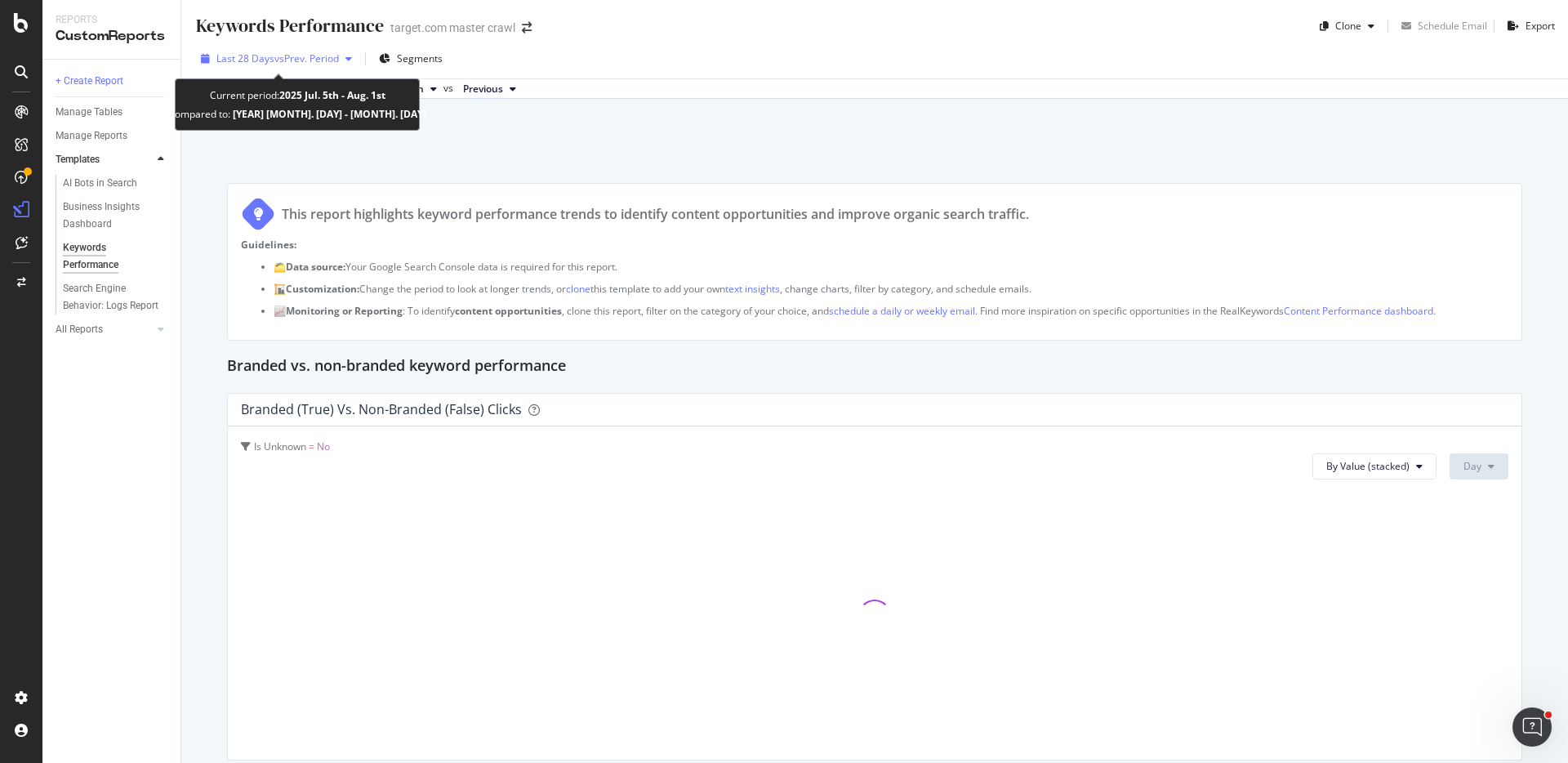 click on "vs  Prev. Period" at bounding box center (306, 58) 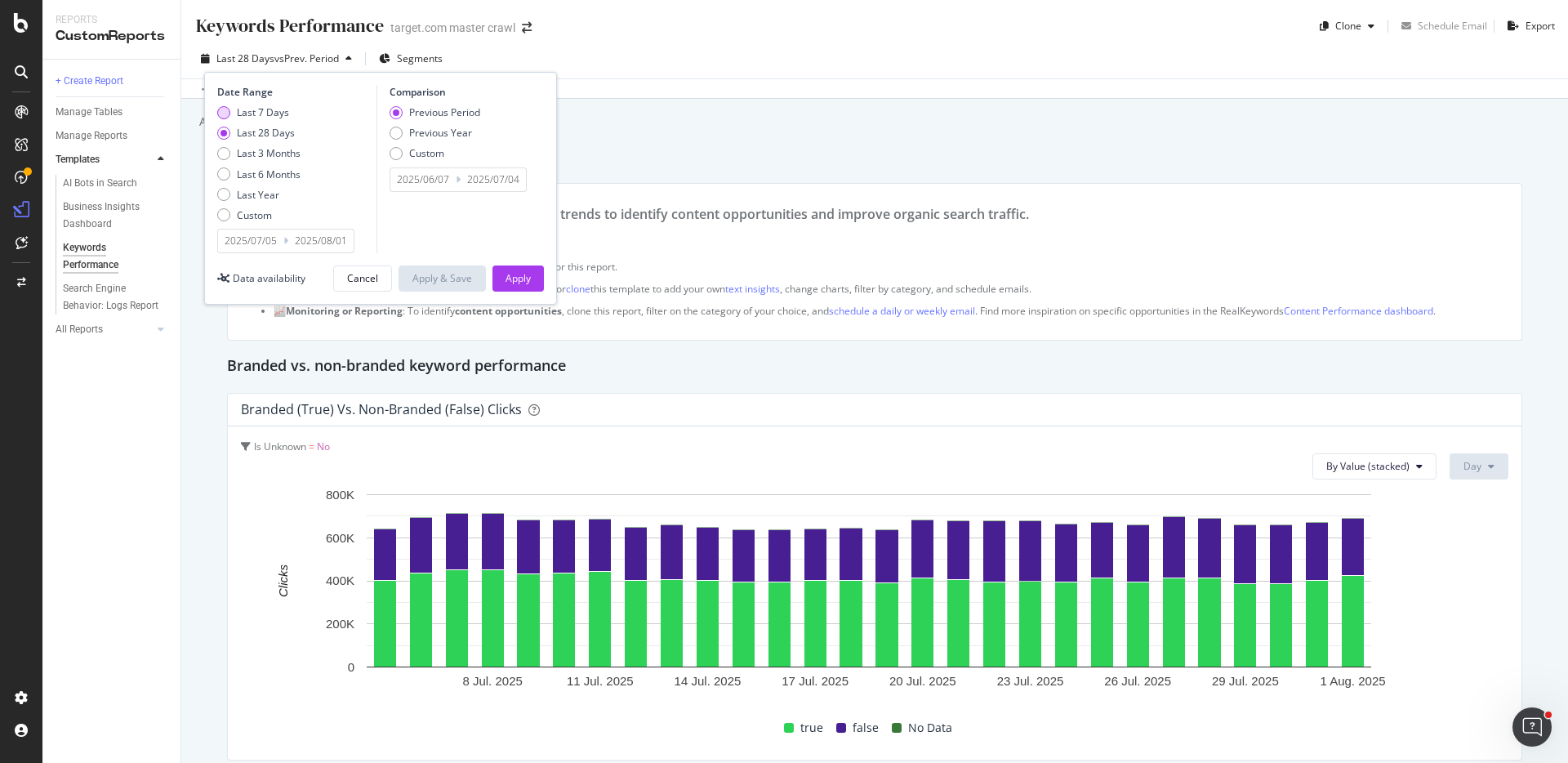 click on "Last 7 Days" at bounding box center [263, 112] 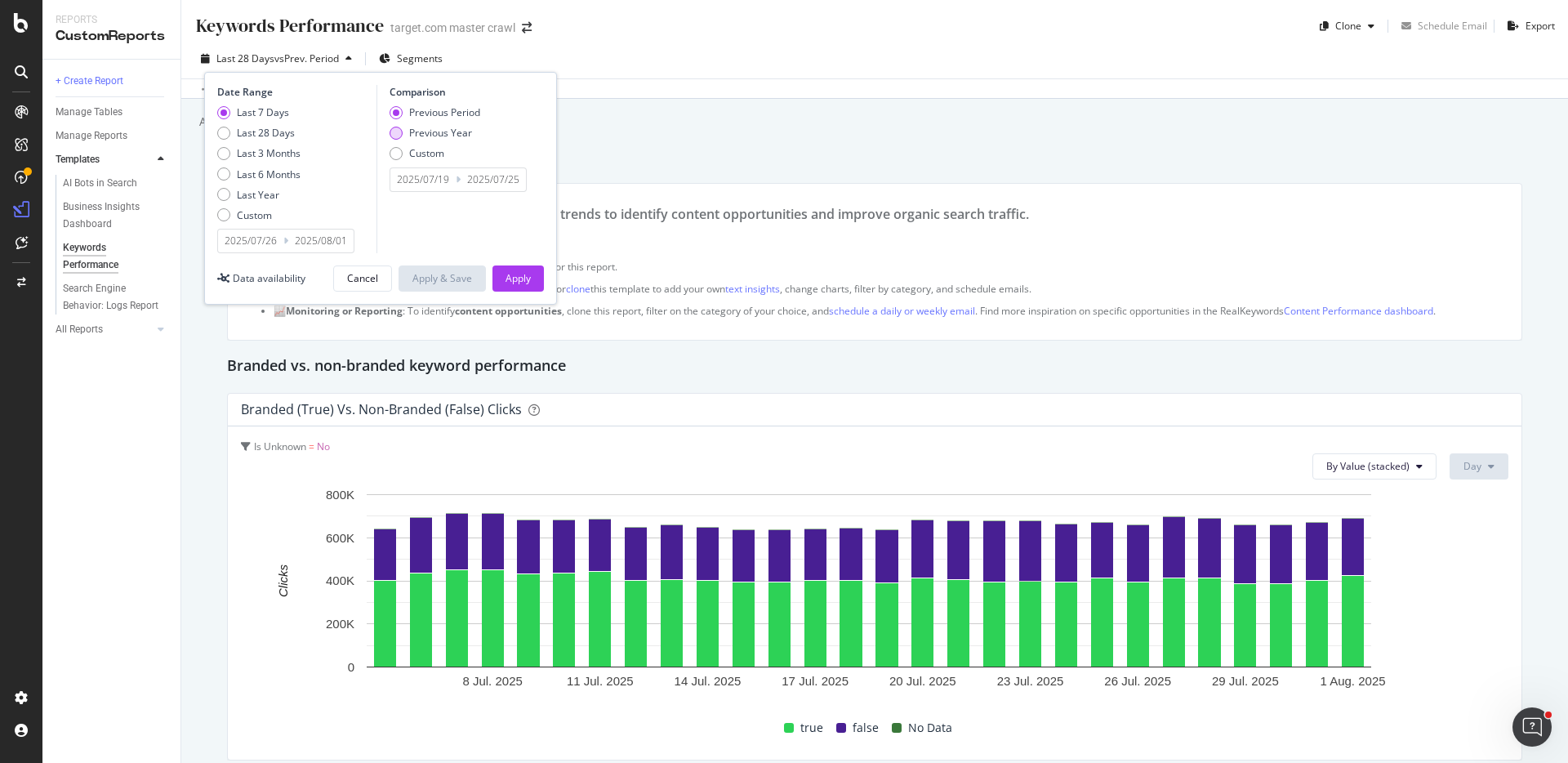 click on "Previous Year" at bounding box center (440, 132) 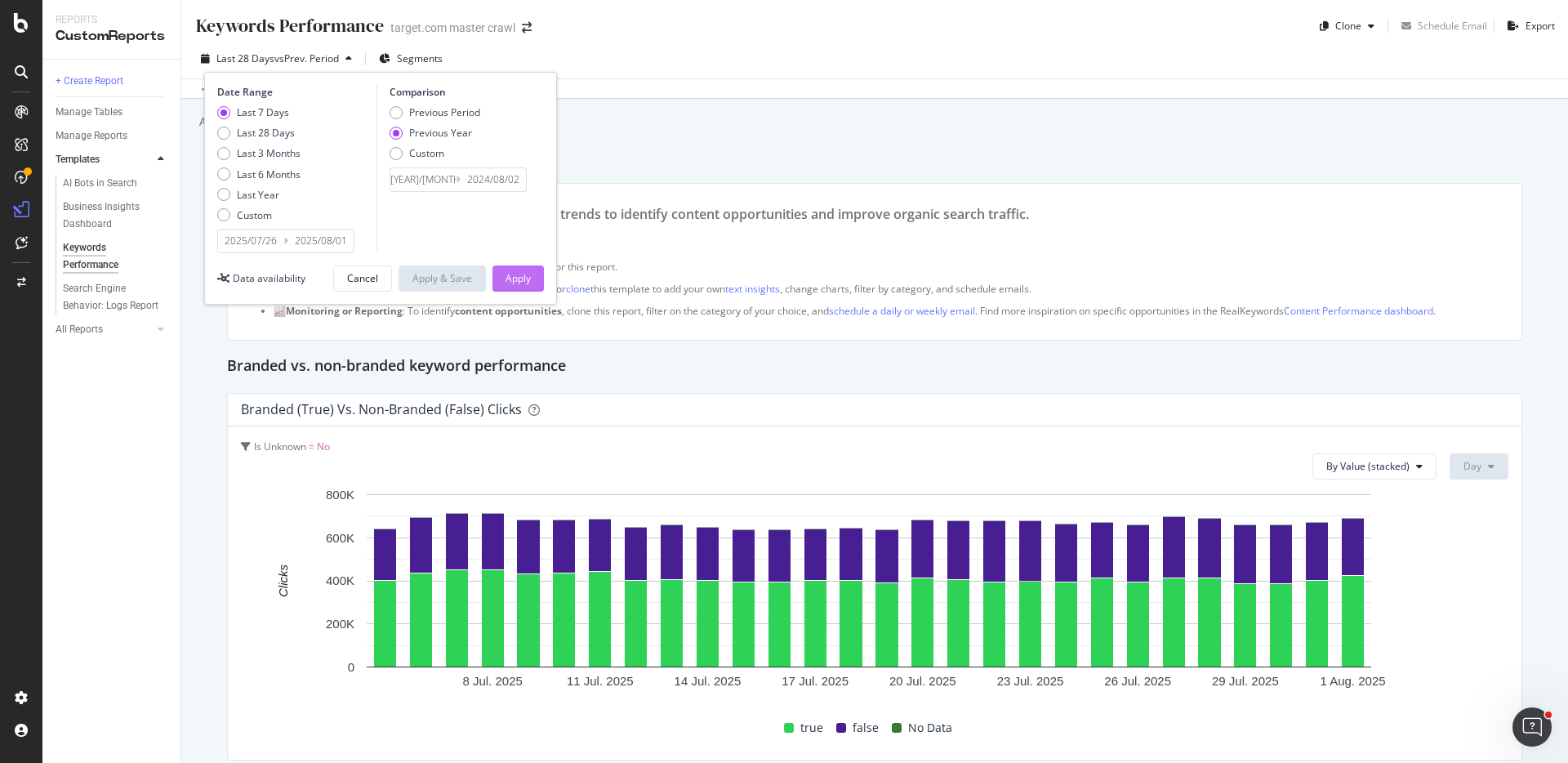 click on "Apply" at bounding box center [518, 279] 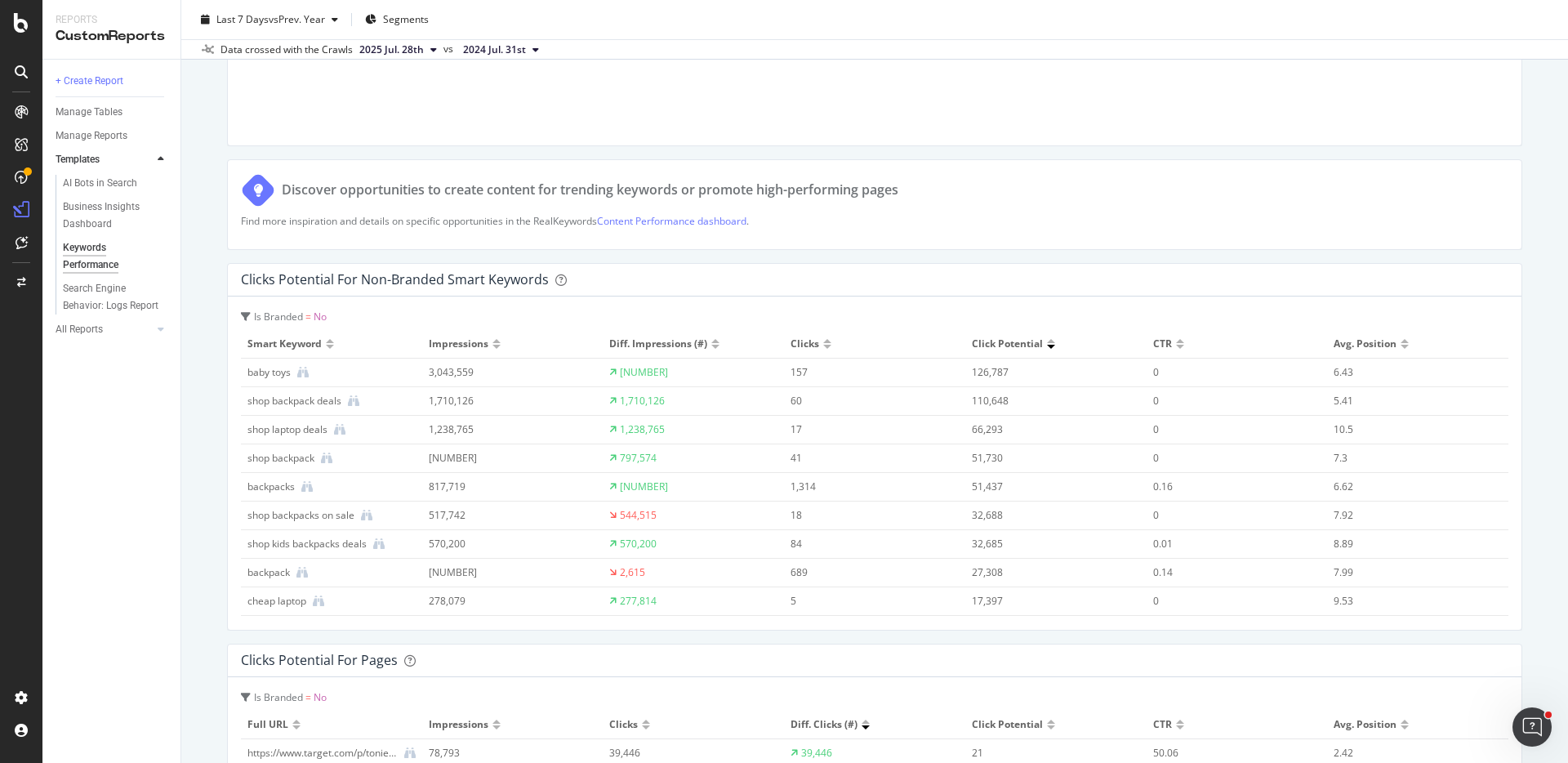 scroll, scrollTop: 3049, scrollLeft: 0, axis: vertical 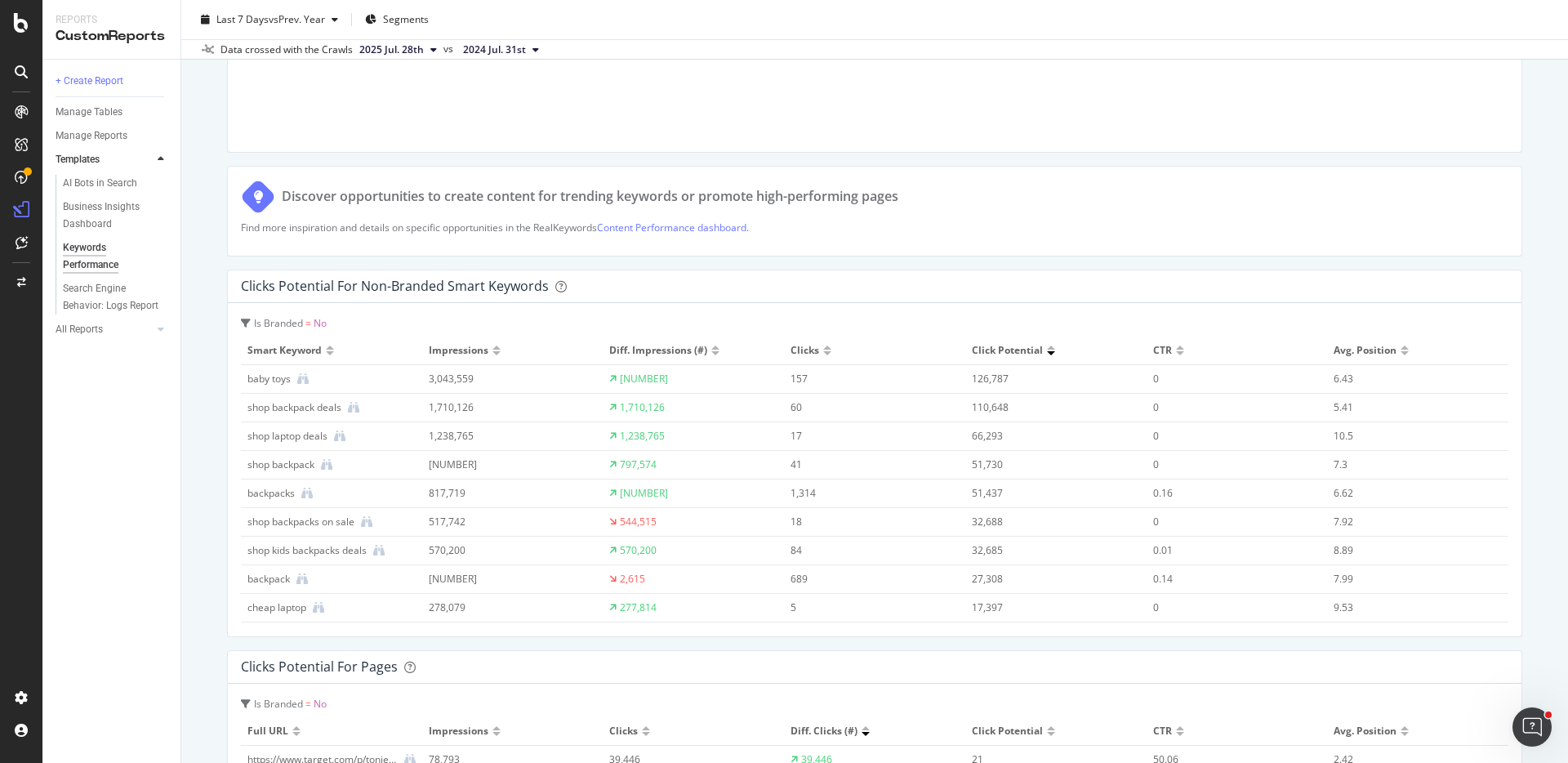 click on "Keywords Performance Keywords Performance target.com master crawl Clone Schedule Email Export Last 7 Days  vs  Prev. Year Segments Data crossed with the Crawls  [DATE] vs [DATE] Add a short description Add a short description This report highlights keyword performance trends to identify content opportunities and improve organic search traffic. Guidelines:
🗂️  Data source:  Your Google Search Console data is required for this report.
🏗️  Customization:  Change the period to look at longer trends, or  clone  this template to add your own  text insights , change charts, filter by category, and schedule emails.
📈  Monitoring or Reporting : To identify  content opportunities , clone this report, filter on the category of your choice, and  schedule a daily or weekly email . Find more inspiration on specific opportunities in the RealKeywords  Content Performance dashboard .
Branded vs. non-branded keyword performance Branded (true) vs. Non-Branded (false) Clicks" at bounding box center [875, 382] 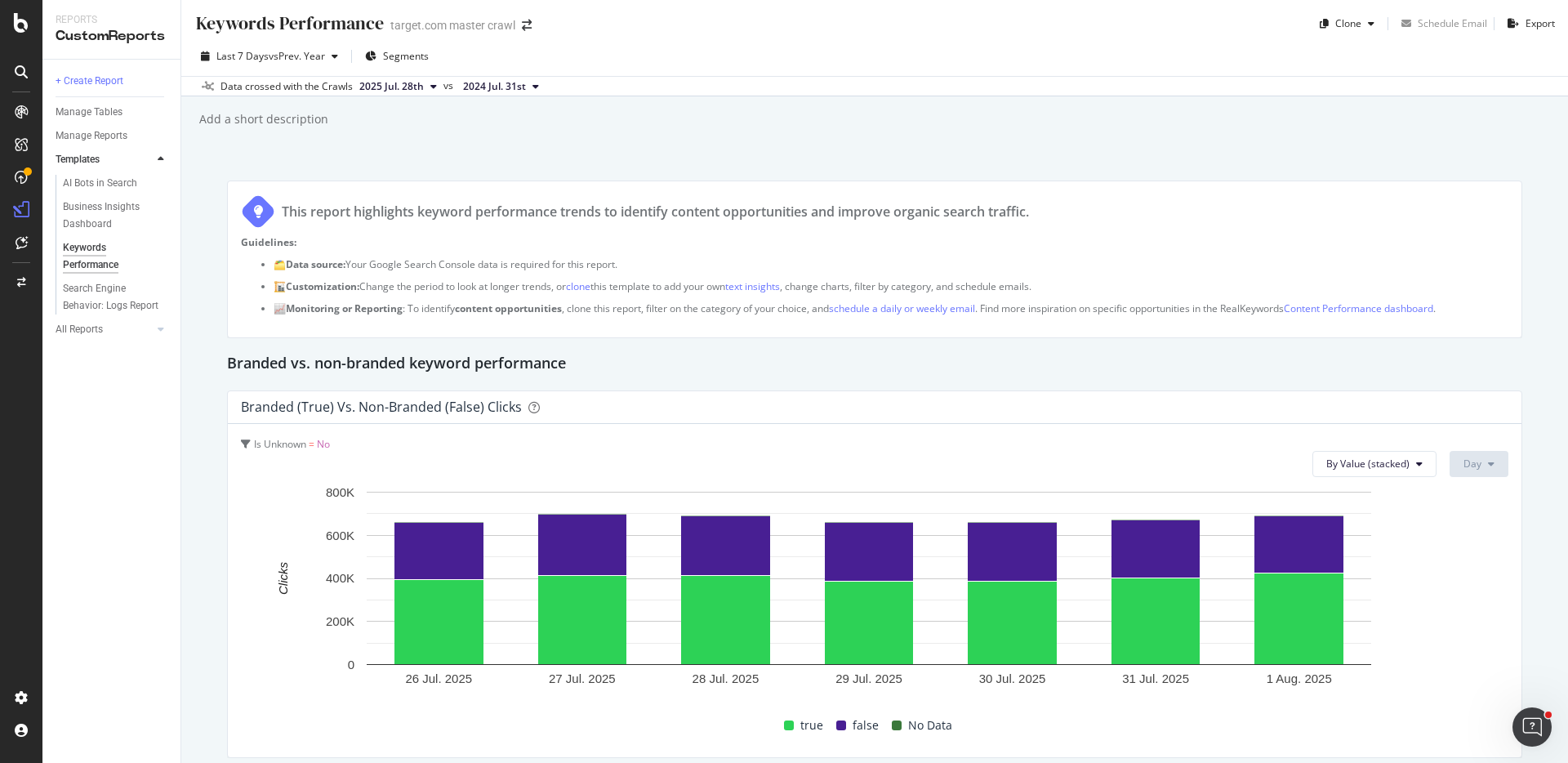 scroll, scrollTop: 3, scrollLeft: 0, axis: vertical 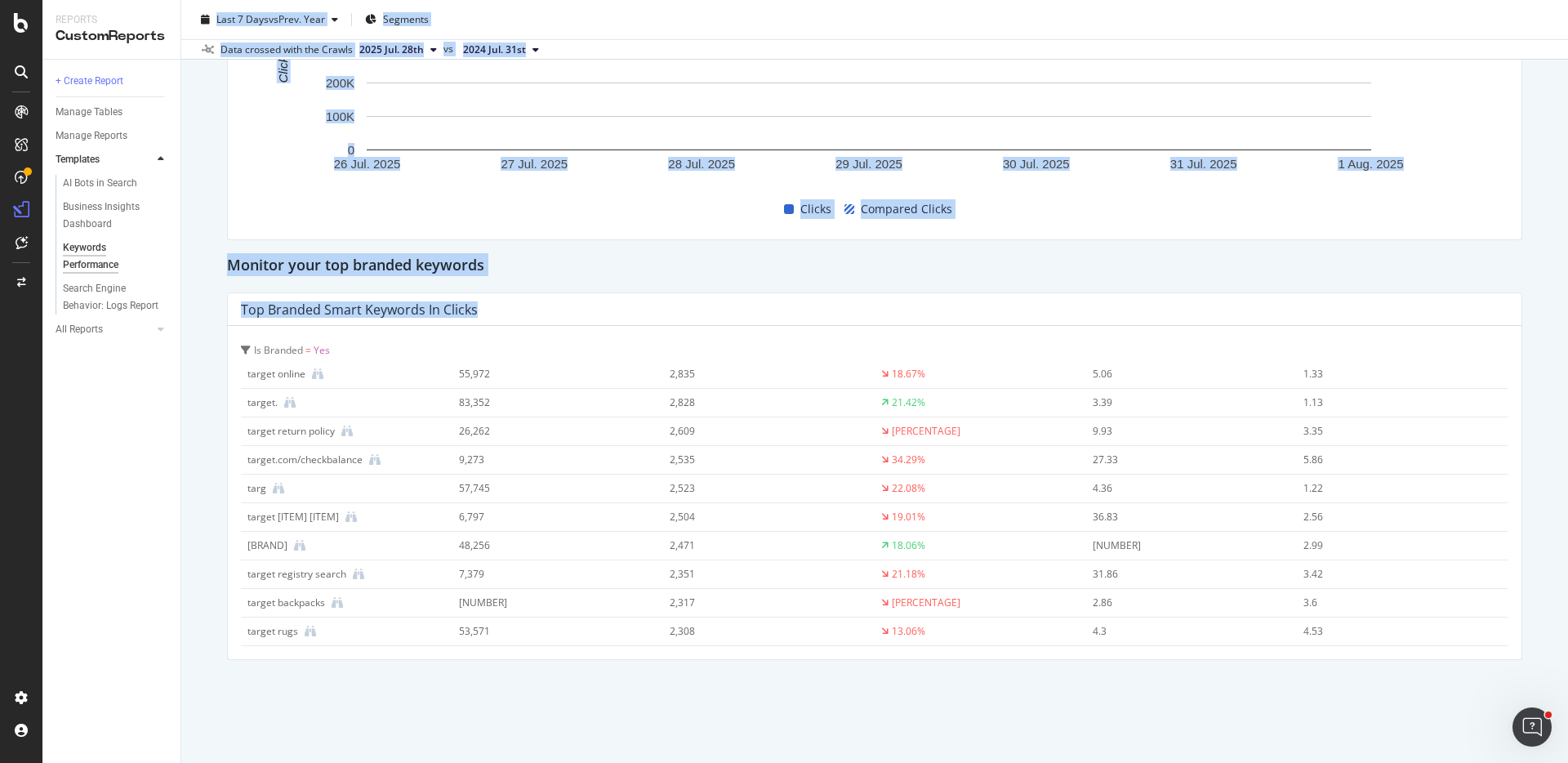 drag, startPoint x: 194, startPoint y: 19, endPoint x: 1311, endPoint y: 714, distance: 1315.566 